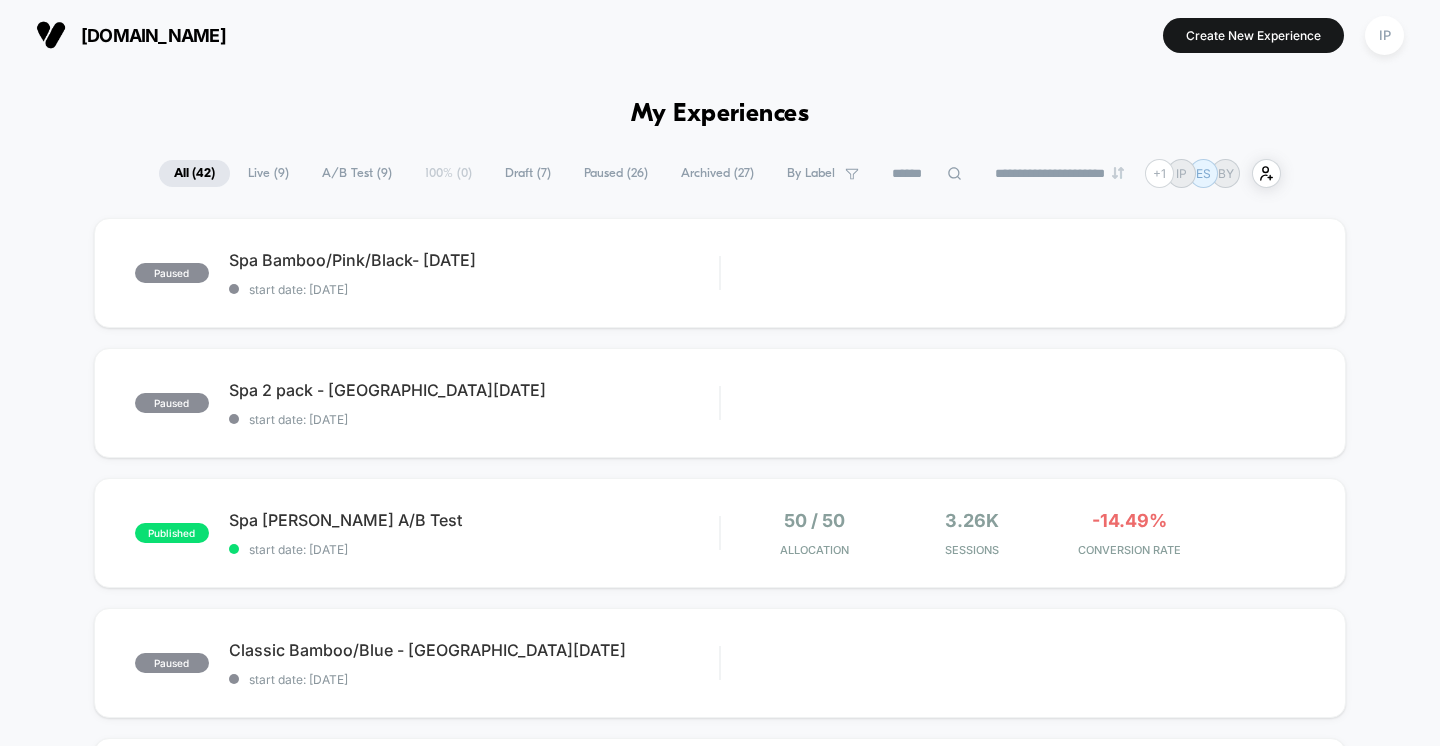 scroll, scrollTop: 0, scrollLeft: 0, axis: both 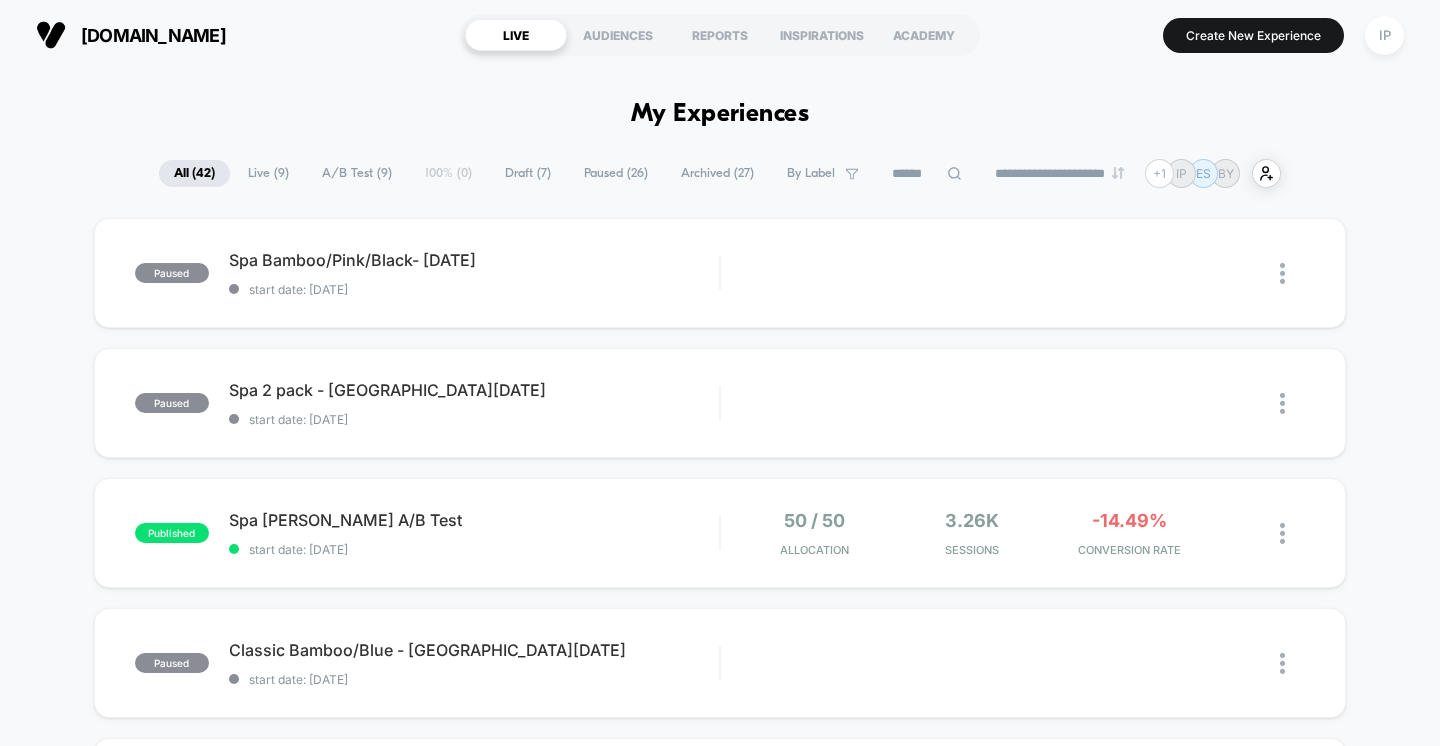 drag, startPoint x: 806, startPoint y: 120, endPoint x: 583, endPoint y: 118, distance: 223.00897 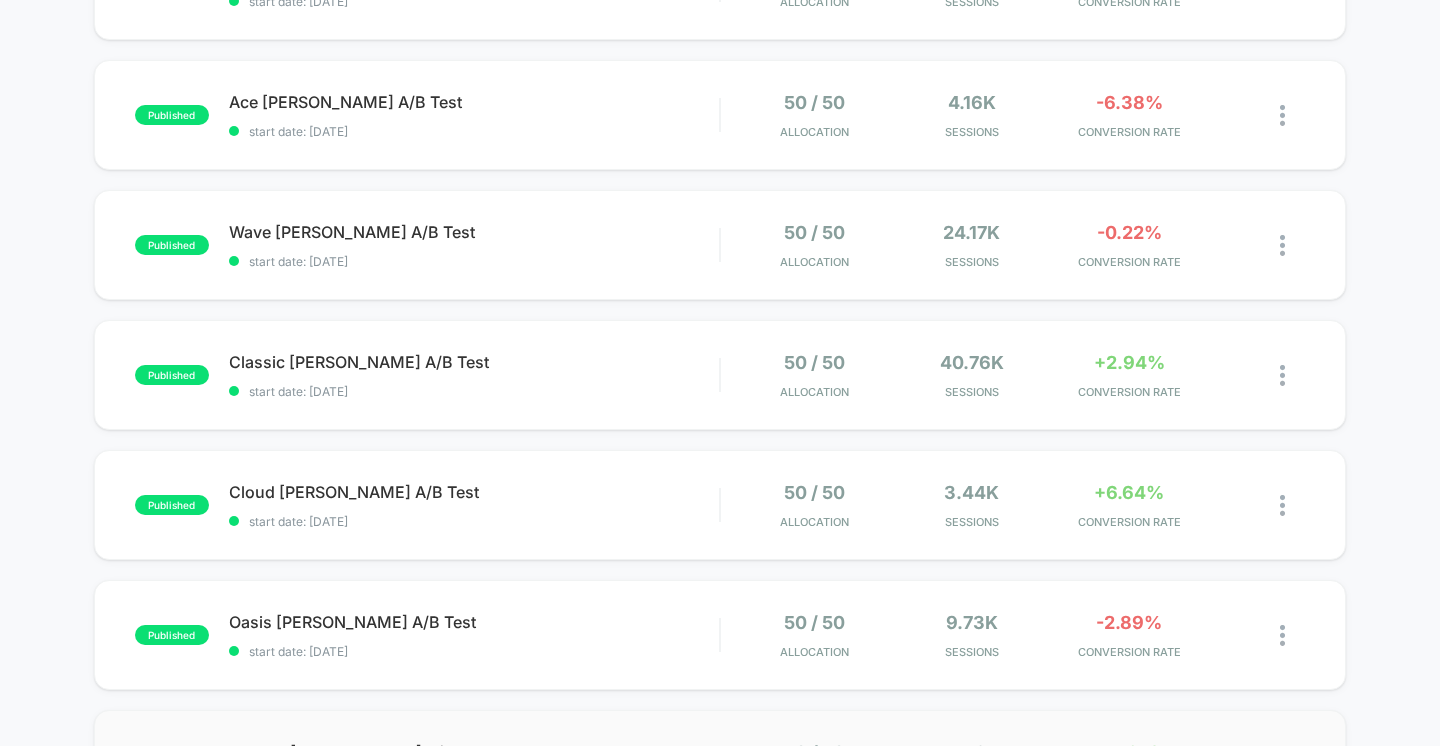 scroll, scrollTop: 286, scrollLeft: 0, axis: vertical 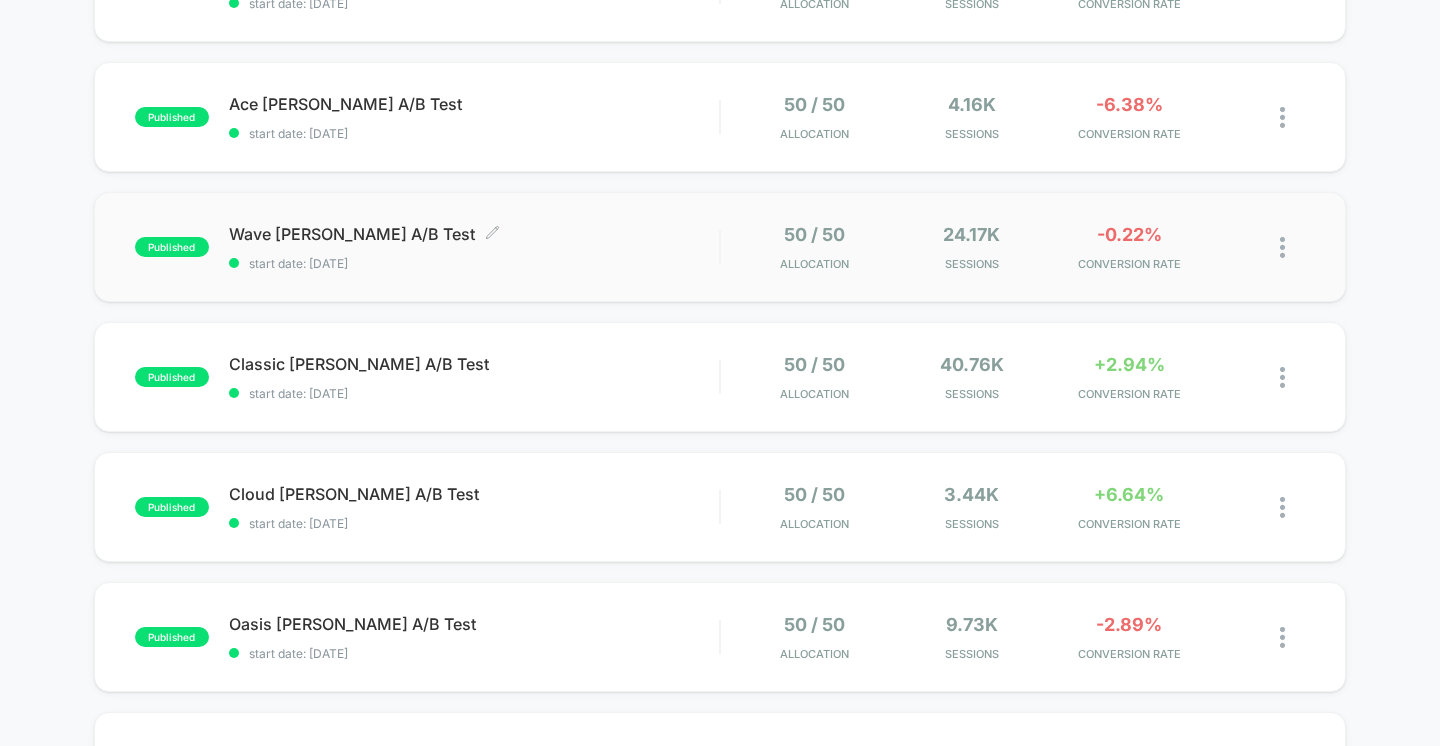 click on "Wave [PERSON_NAME] A/B Test Click to edit experience details" at bounding box center [474, 234] 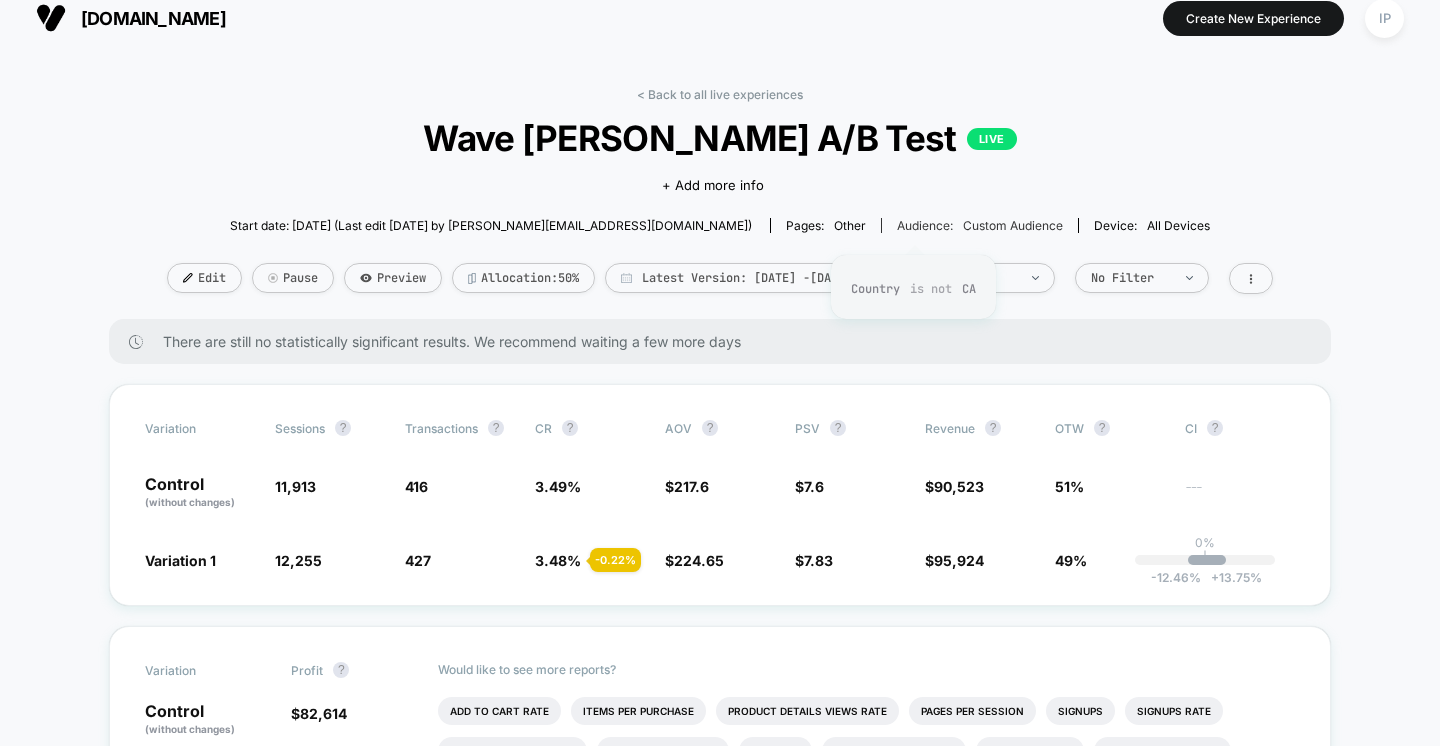scroll, scrollTop: 18, scrollLeft: 0, axis: vertical 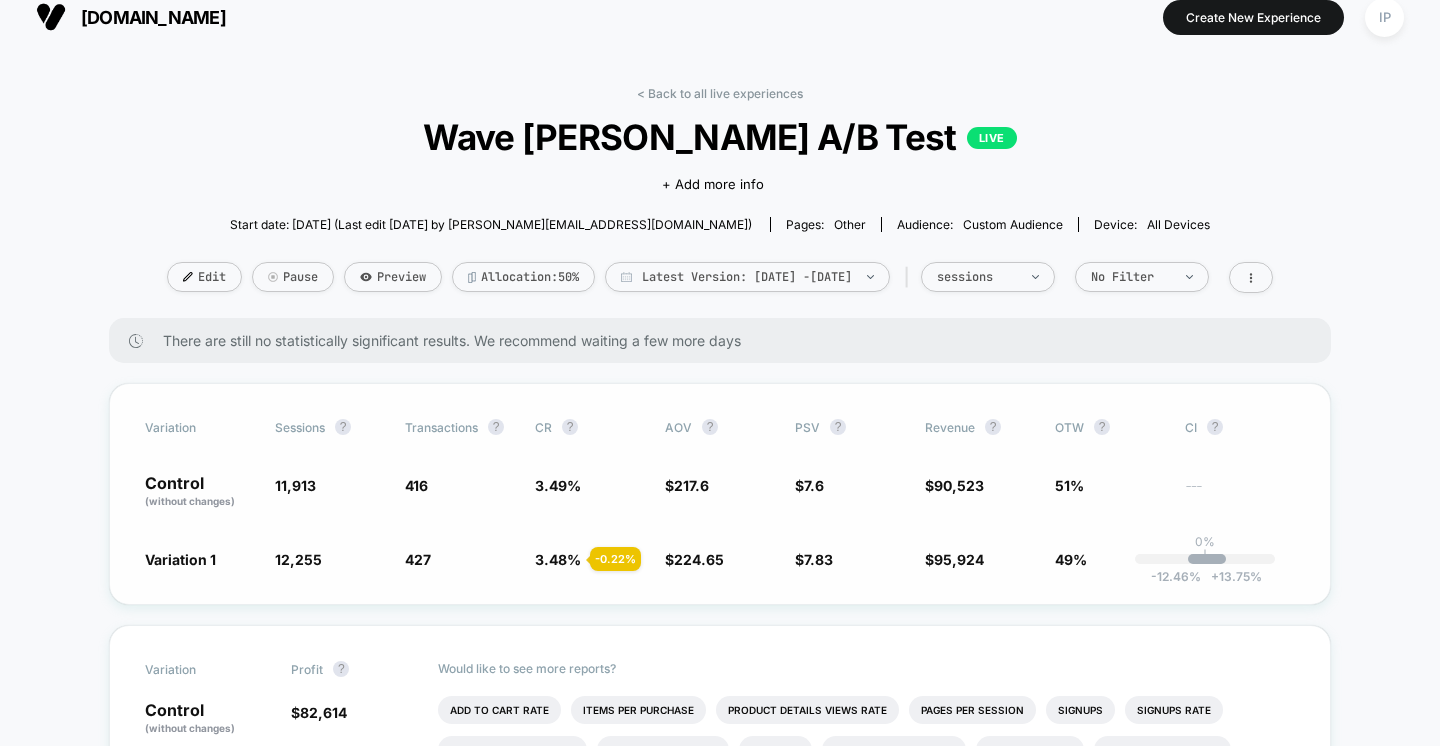 drag, startPoint x: 907, startPoint y: 558, endPoint x: 979, endPoint y: 554, distance: 72.11102 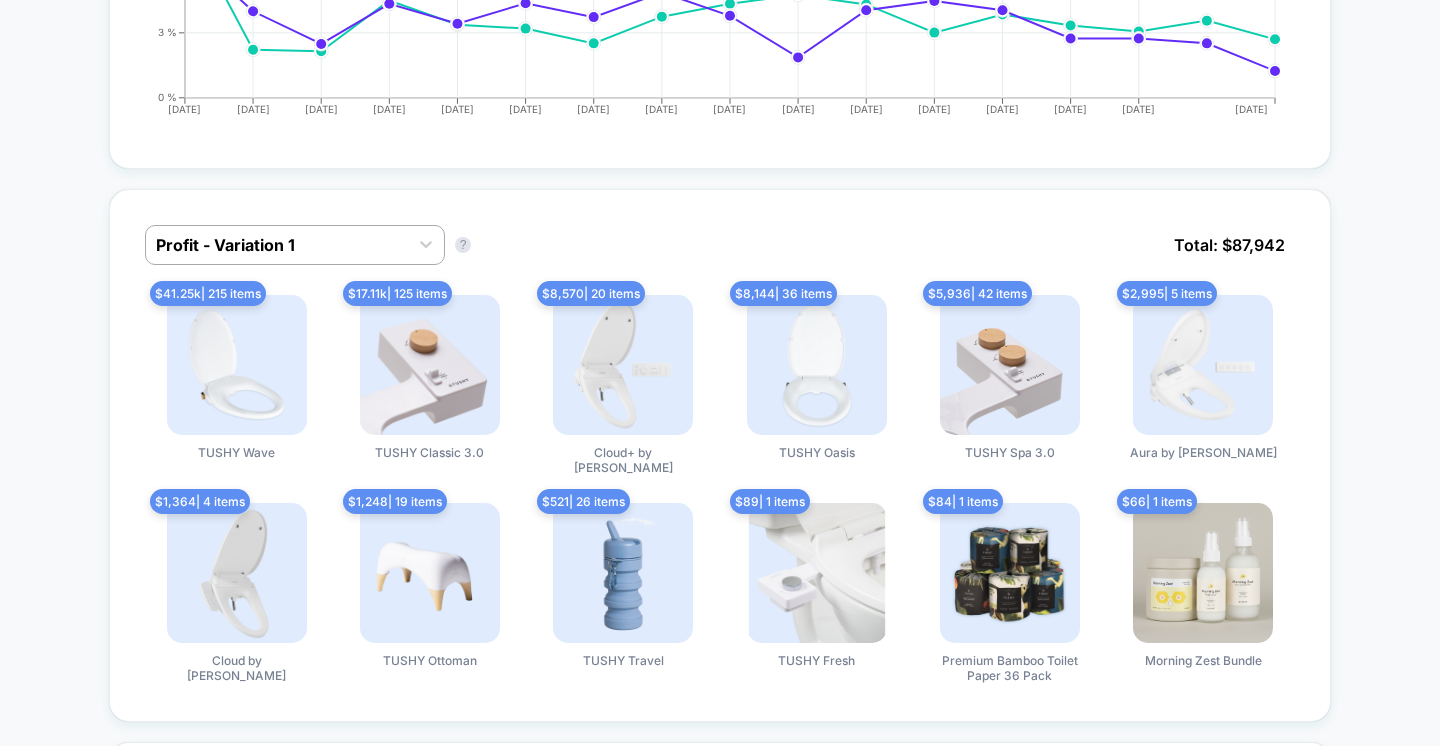 scroll, scrollTop: 1160, scrollLeft: 0, axis: vertical 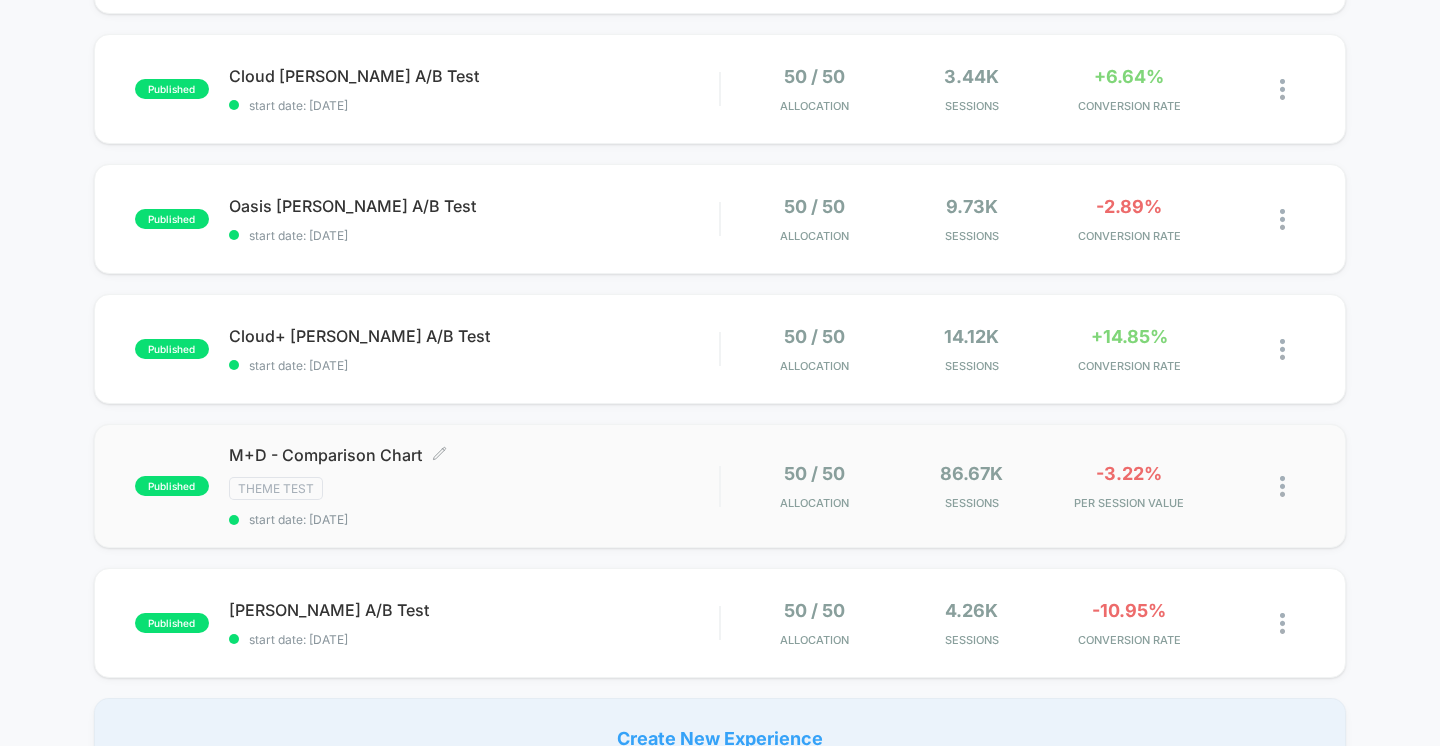 click on "M+D - Comparison Chart Click to edit experience details Click to edit experience details Theme Test start date: [DATE]" at bounding box center [474, 486] 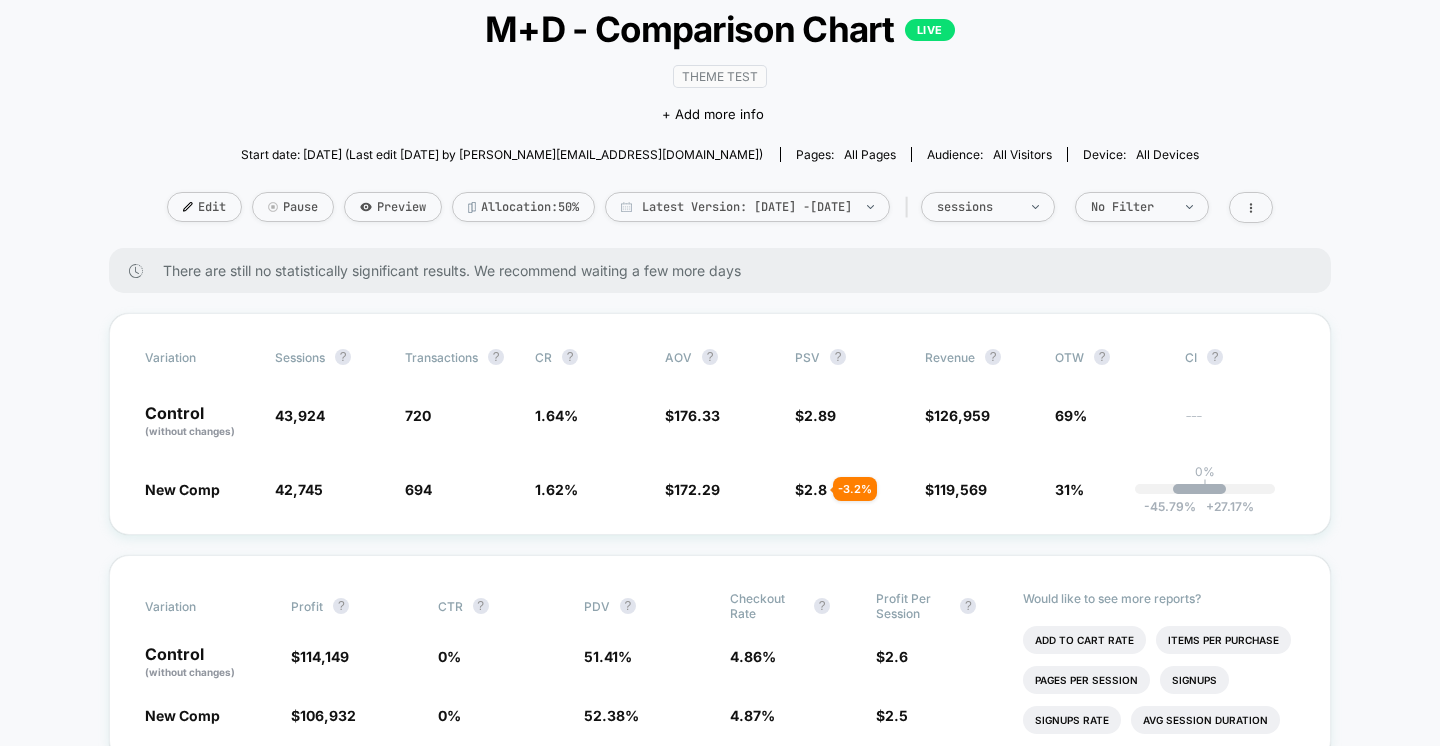 scroll, scrollTop: 128, scrollLeft: 0, axis: vertical 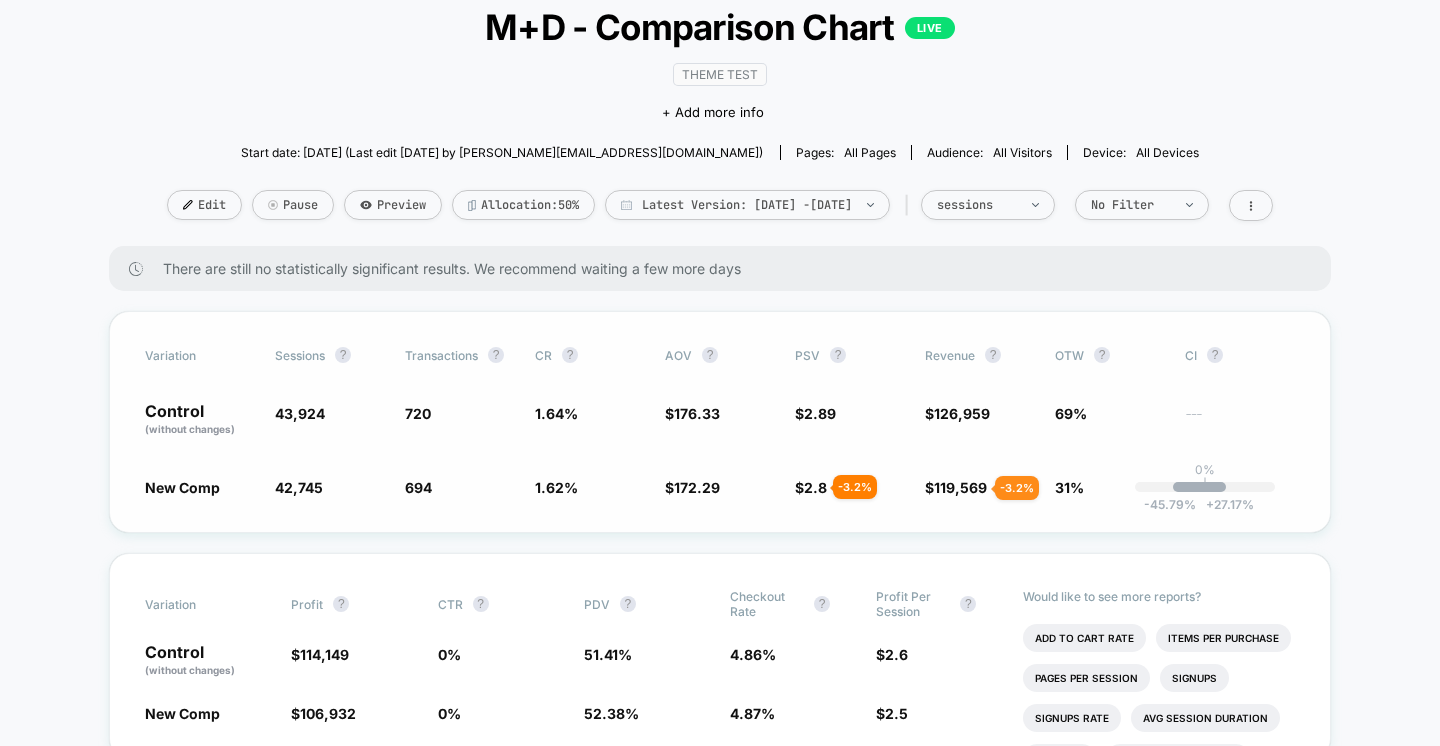 drag, startPoint x: 788, startPoint y: 483, endPoint x: 997, endPoint y: 492, distance: 209.1937 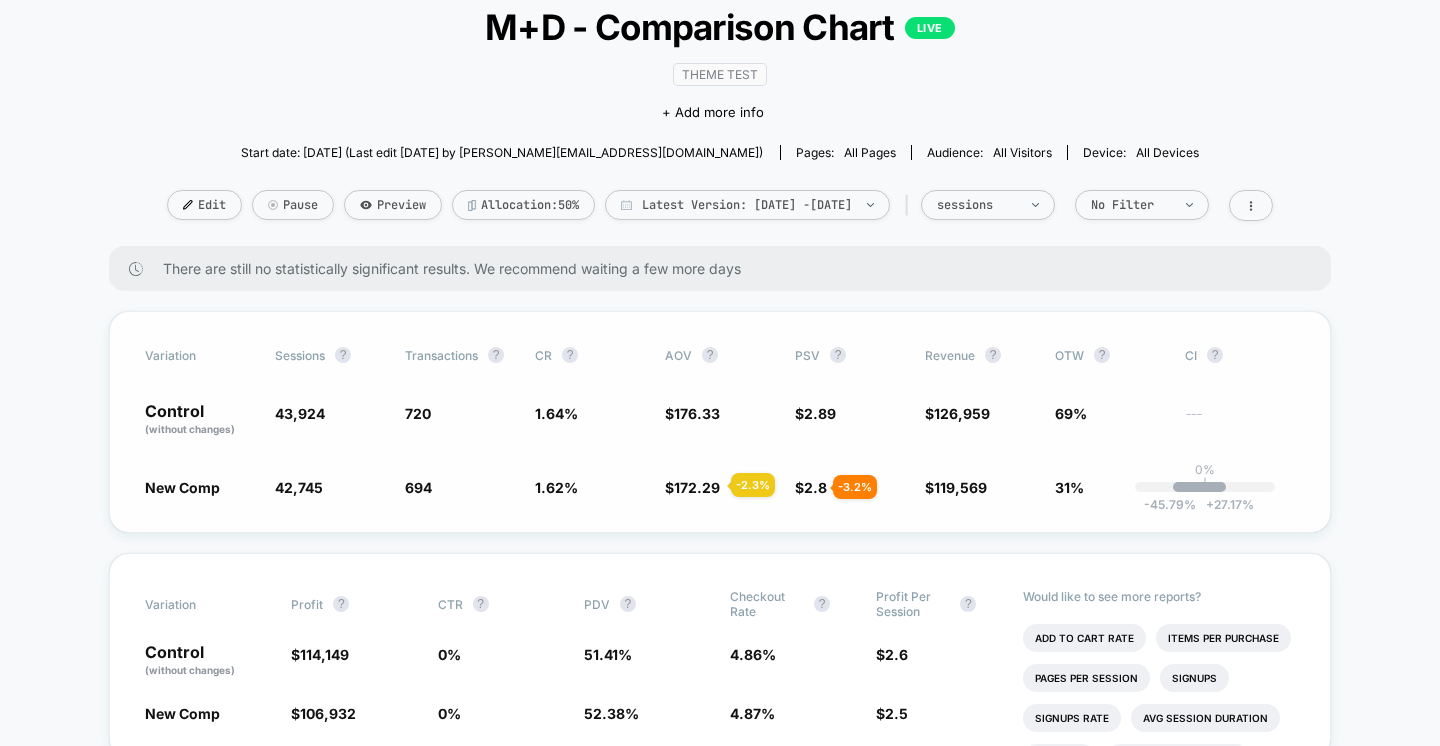 drag, startPoint x: 658, startPoint y: 485, endPoint x: 721, endPoint y: 485, distance: 63 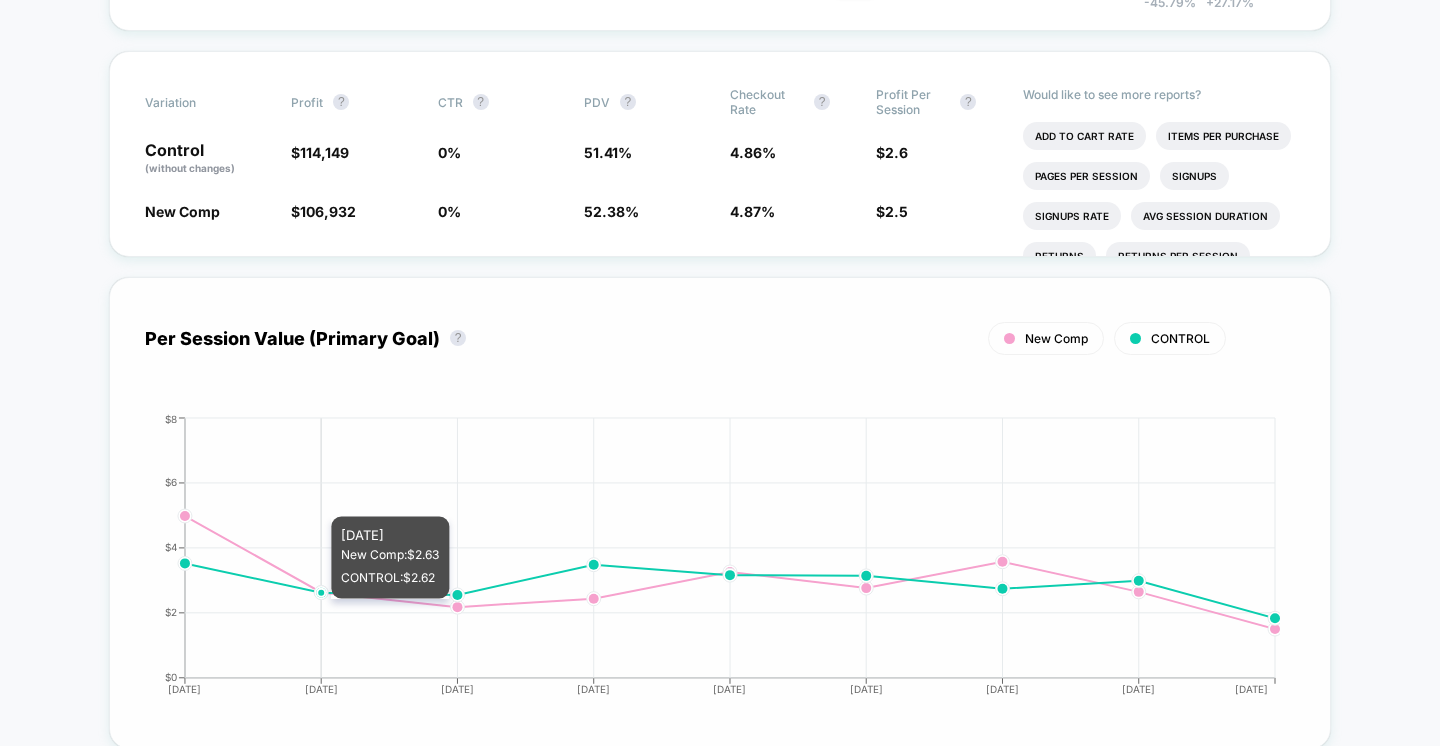 scroll, scrollTop: 255, scrollLeft: 0, axis: vertical 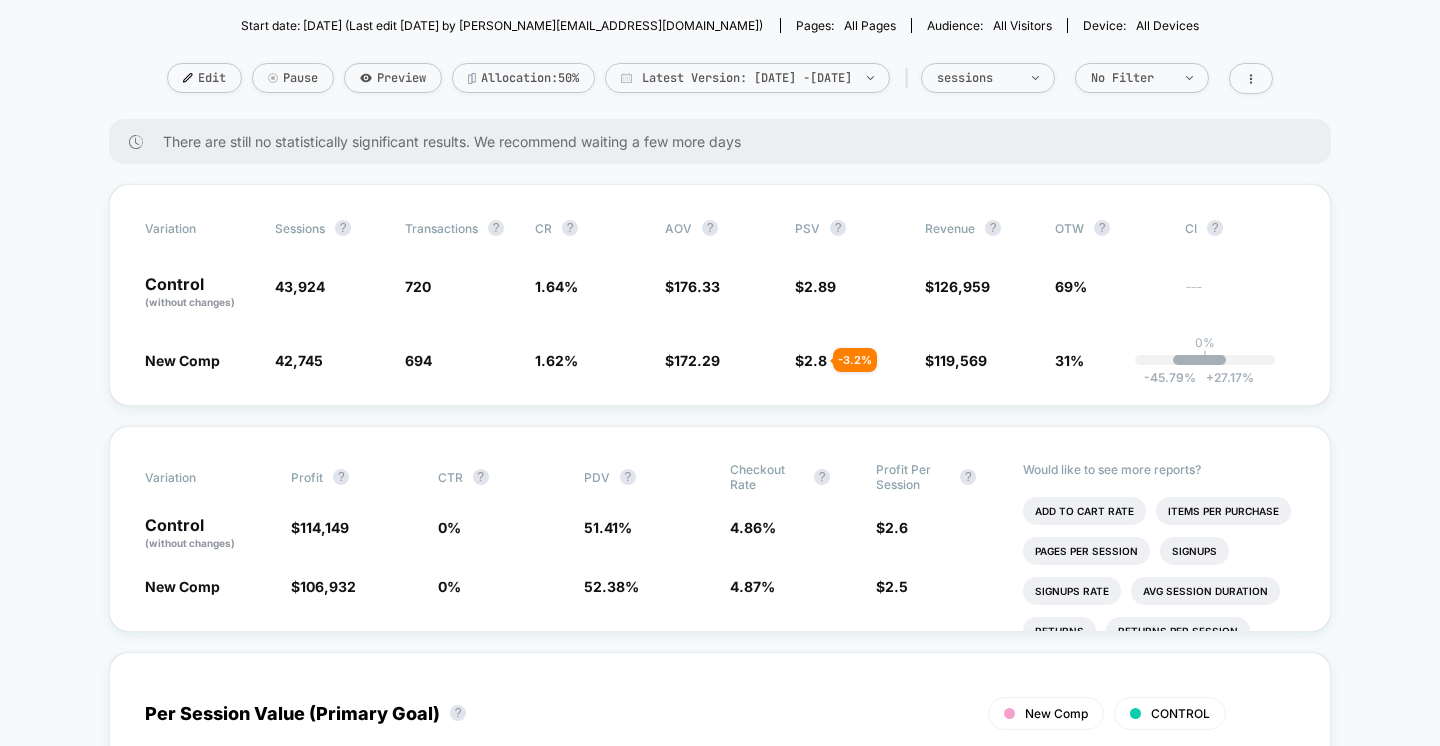 click on "< Back to all live experiences  M+D - Comparison Chart LIVE Theme Test Click to edit experience details + Add more info Start date: [DATE] (Last edit [DATE] by [PERSON_NAME][EMAIL_ADDRESS][DOMAIN_NAME]) Pages: all pages Audience: All Visitors Device: all devices Edit Pause  Preview Allocation:  50% Latest Version:     [DATE]    -    [DATE] |   sessions   No Filter There are still no statistically significant results. We recommend waiting a few more days Variation Sessions ? Transactions ? CR ? AOV ? PSV ? Revenue ? OTW ? CI ? Control (without changes) 43,924 720 1.64 % $ 176.33 $ 2.89 $ 126,959 69% --- New Comp 42,745 - 2.7 % 694 - 0.95 % 1.62 % - 0.95 % $ 172.29 - 2.3 % $ 2.8 - 3.2 % $ 119,569 - 3.2 % 31% 0% | -45.79 % + 27.17 % Variation Profit ? CTR ? PDV ? Checkout Rate ? Profit Per Session ? Control (without changes) $ 114,149 0 % 51.41 % 4.86 % $ 2.6 New Comp $ 106,932 - 3.7 % 0 % 52.38 % + 1.9 % 4.87 % + 0.35 % $ 2.5 - 3.7 % Would like to see more reports? Add To Cart Rate Items Per Purchase Signups Returns" at bounding box center [720, 2786] 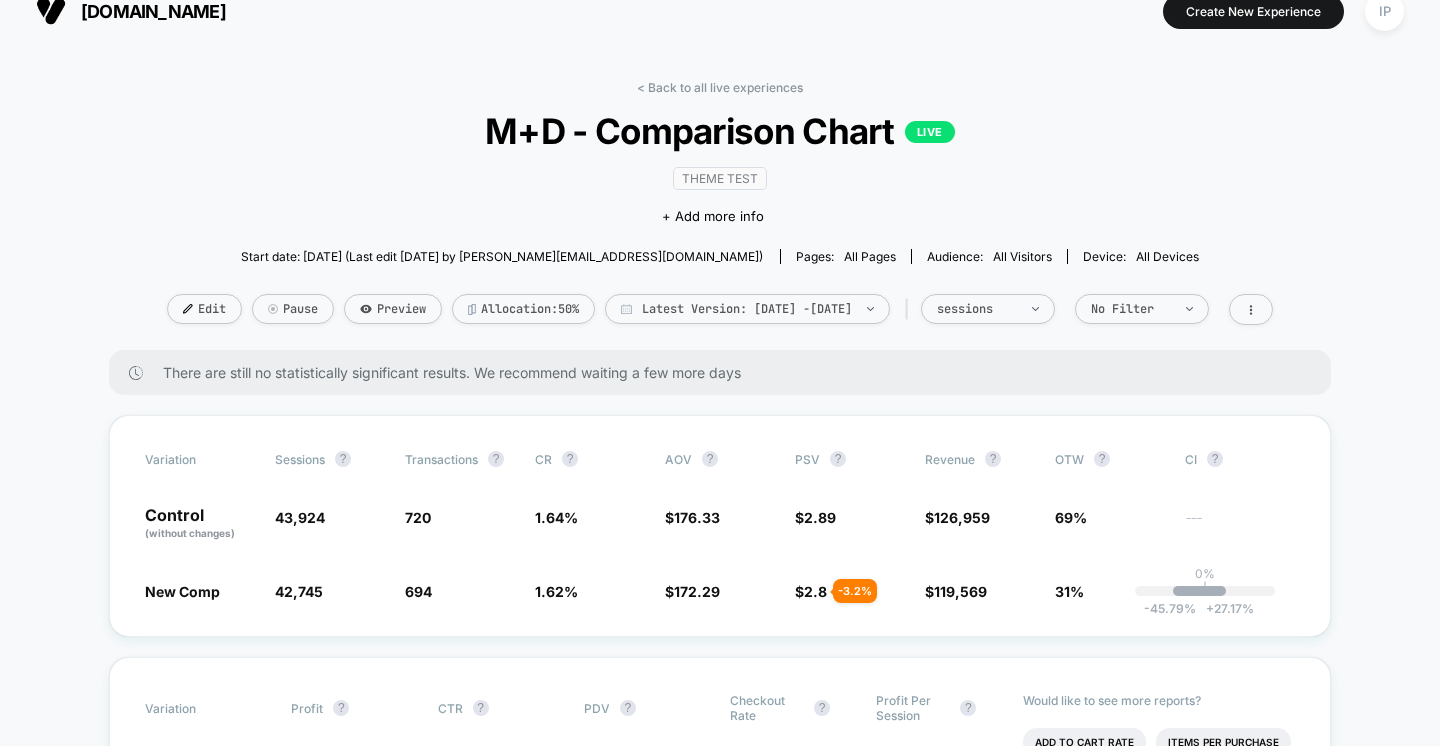 scroll, scrollTop: 0, scrollLeft: 0, axis: both 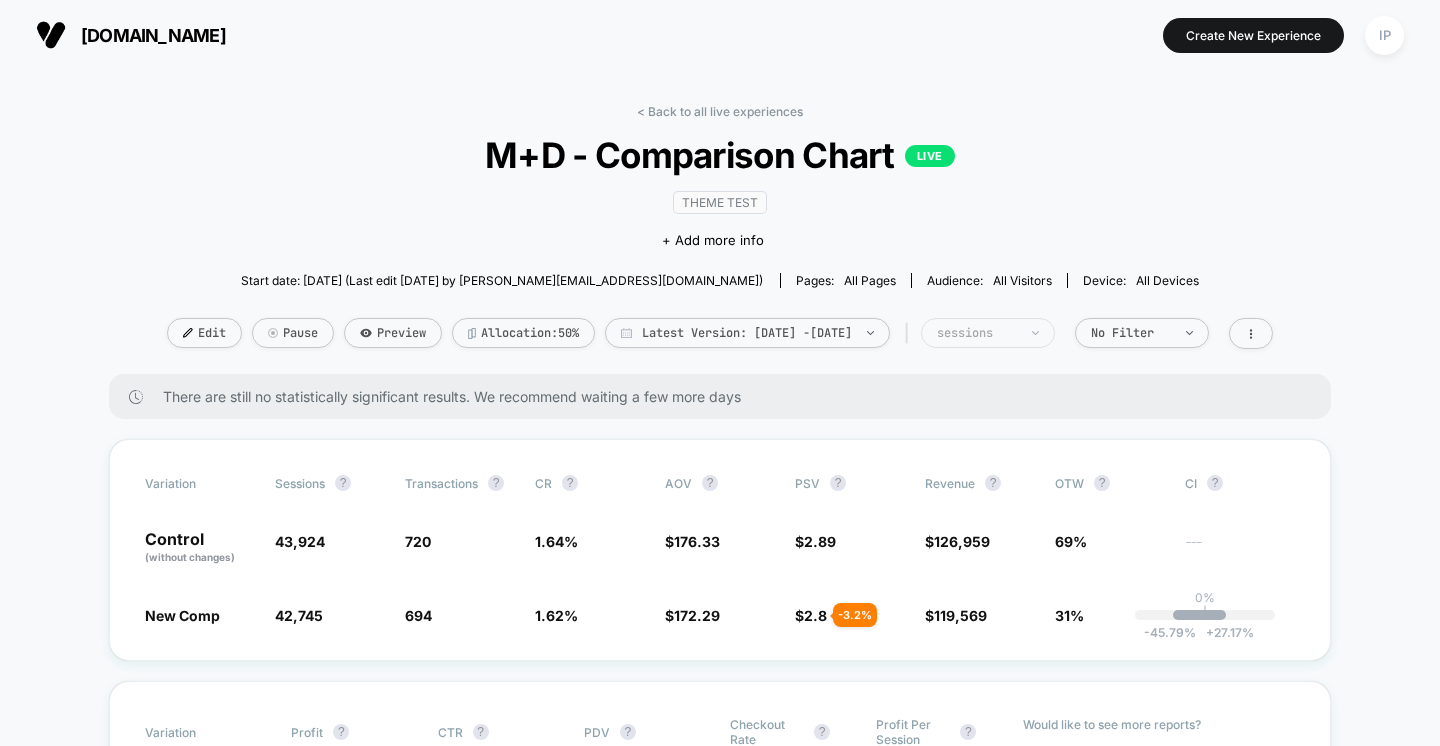 click on "sessions" at bounding box center (977, 333) 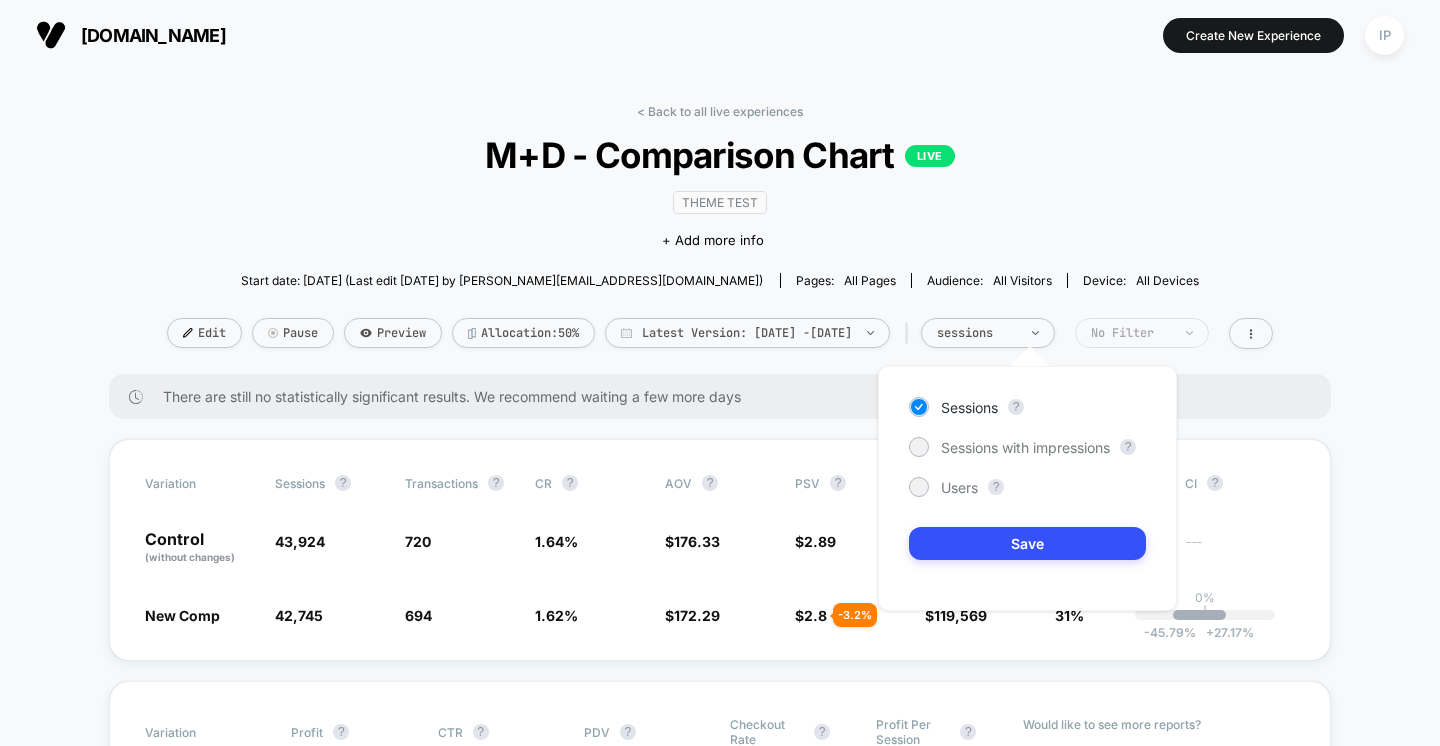 click on "No Filter" at bounding box center (1142, 333) 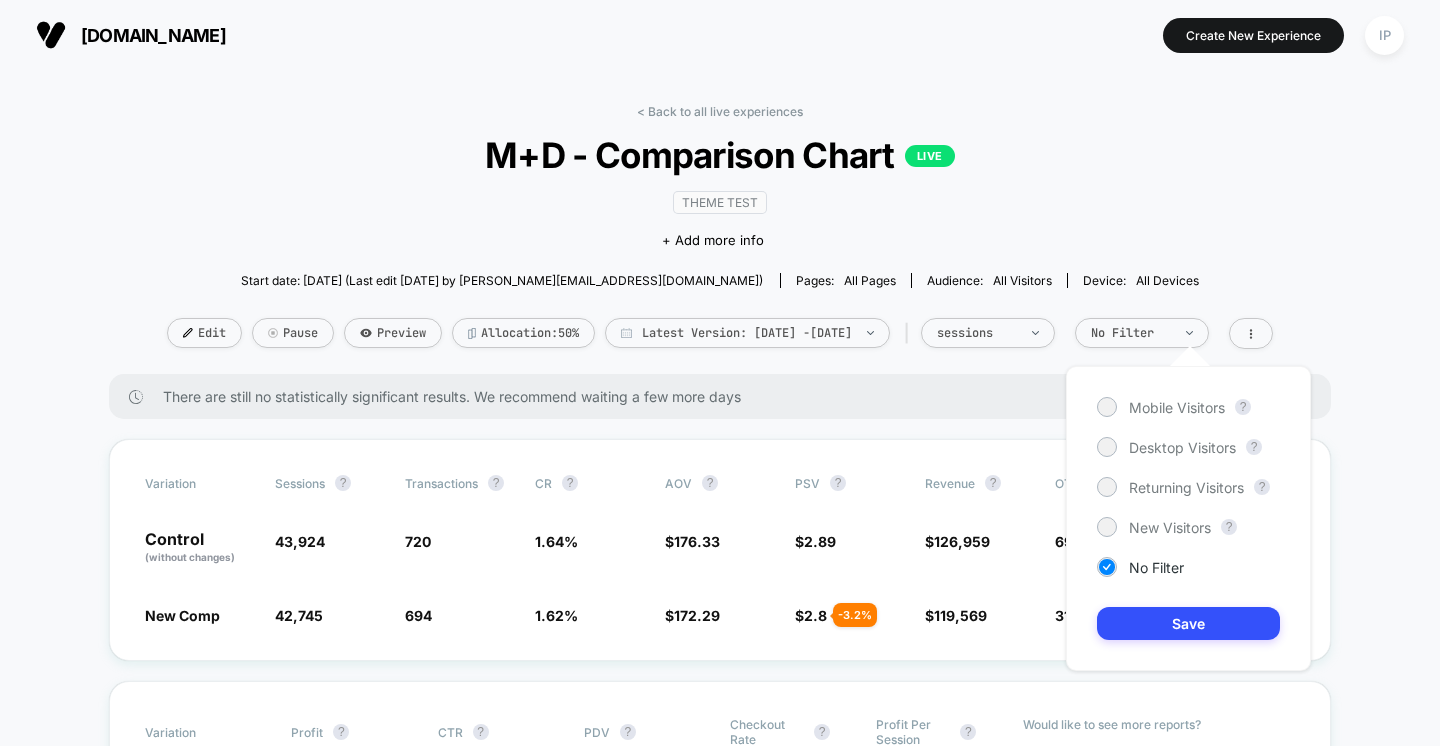 click on "Mobile Visitors ? Desktop Visitors ? Returning Visitors ? New Visitors ? No Filter Save" at bounding box center (1188, 518) 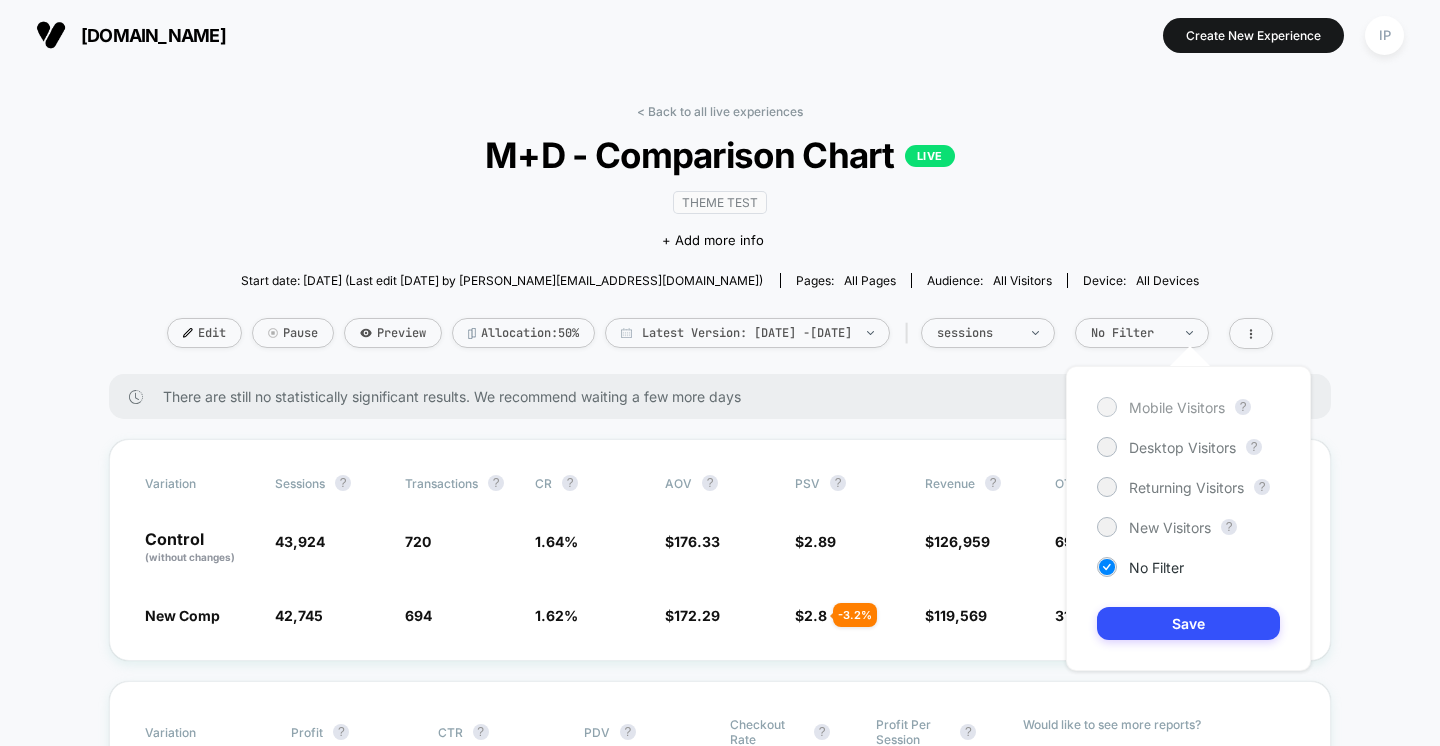 click on "Mobile Visitors" at bounding box center (1177, 407) 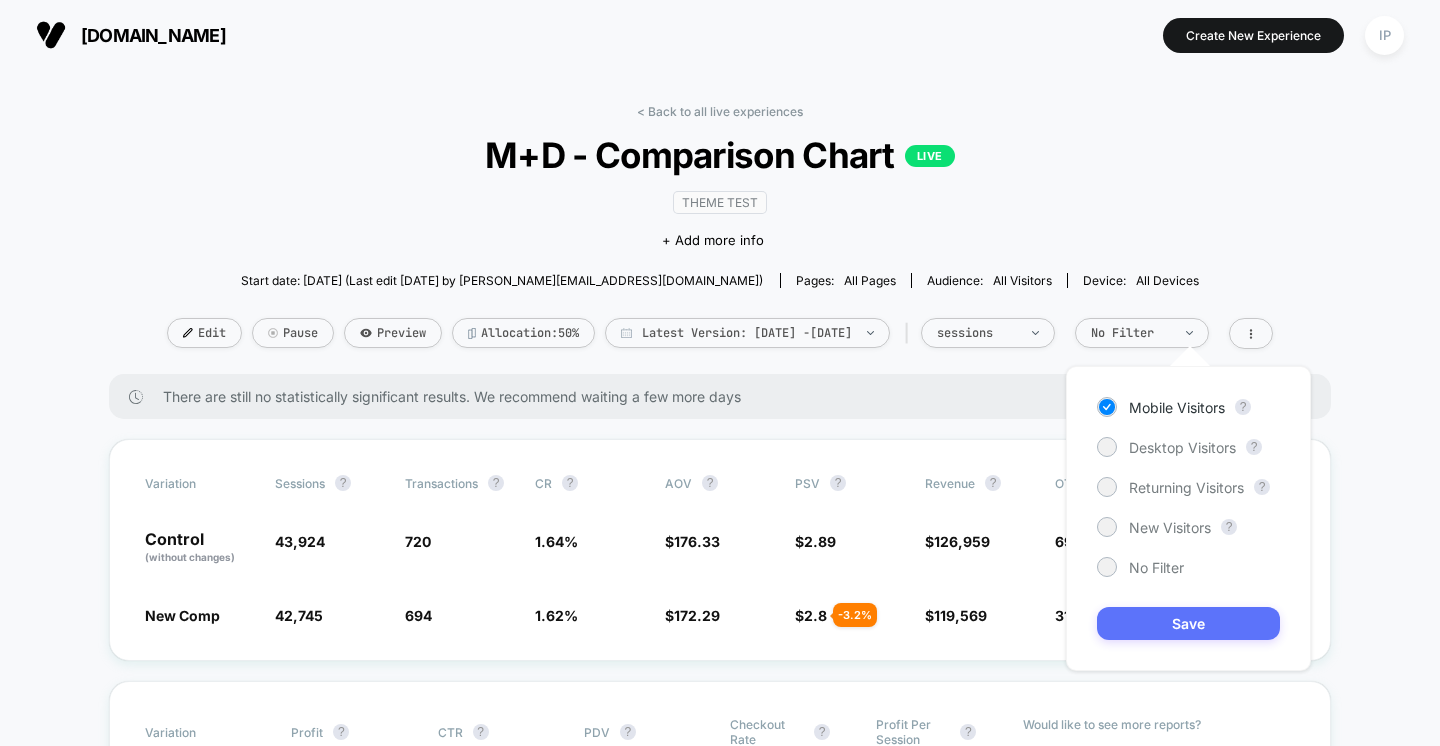 click on "Save" at bounding box center (1188, 623) 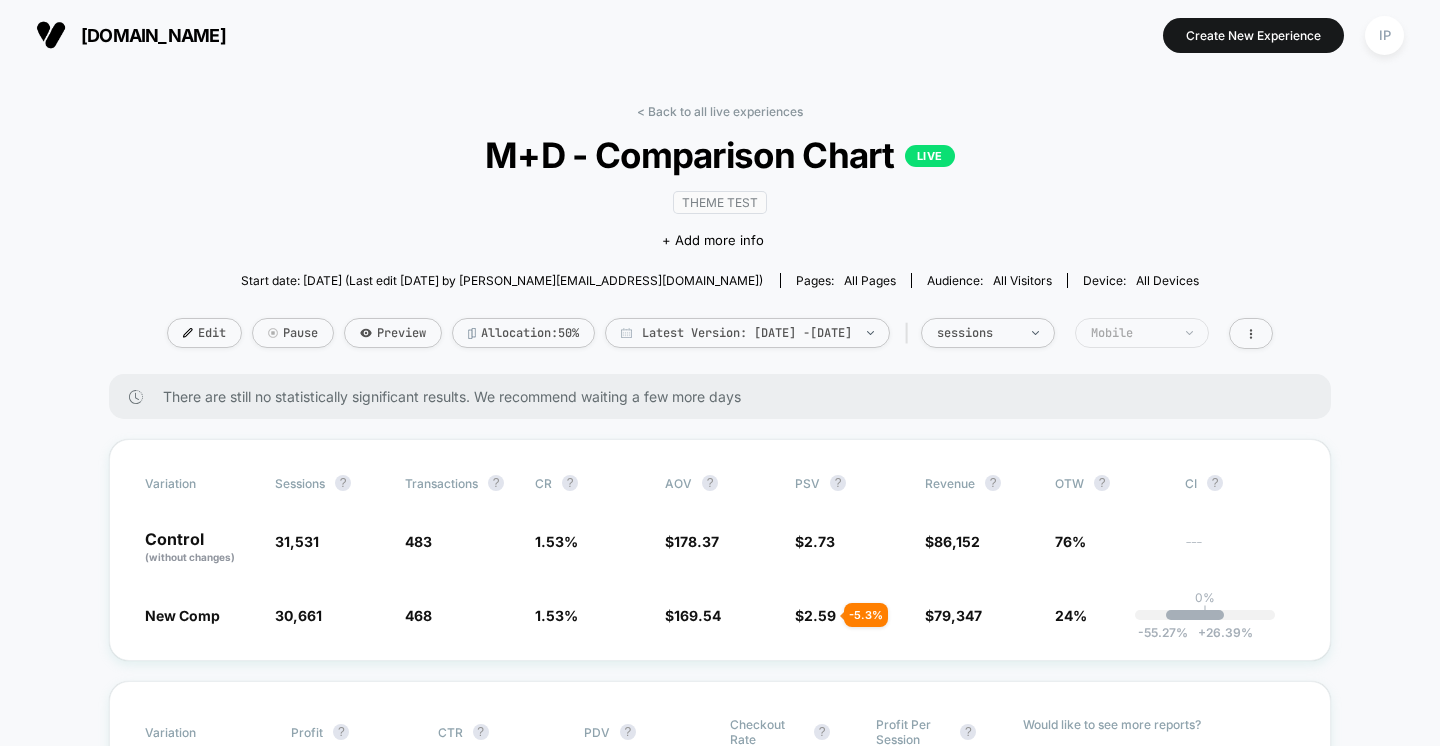 click on "Mobile" at bounding box center (1131, 333) 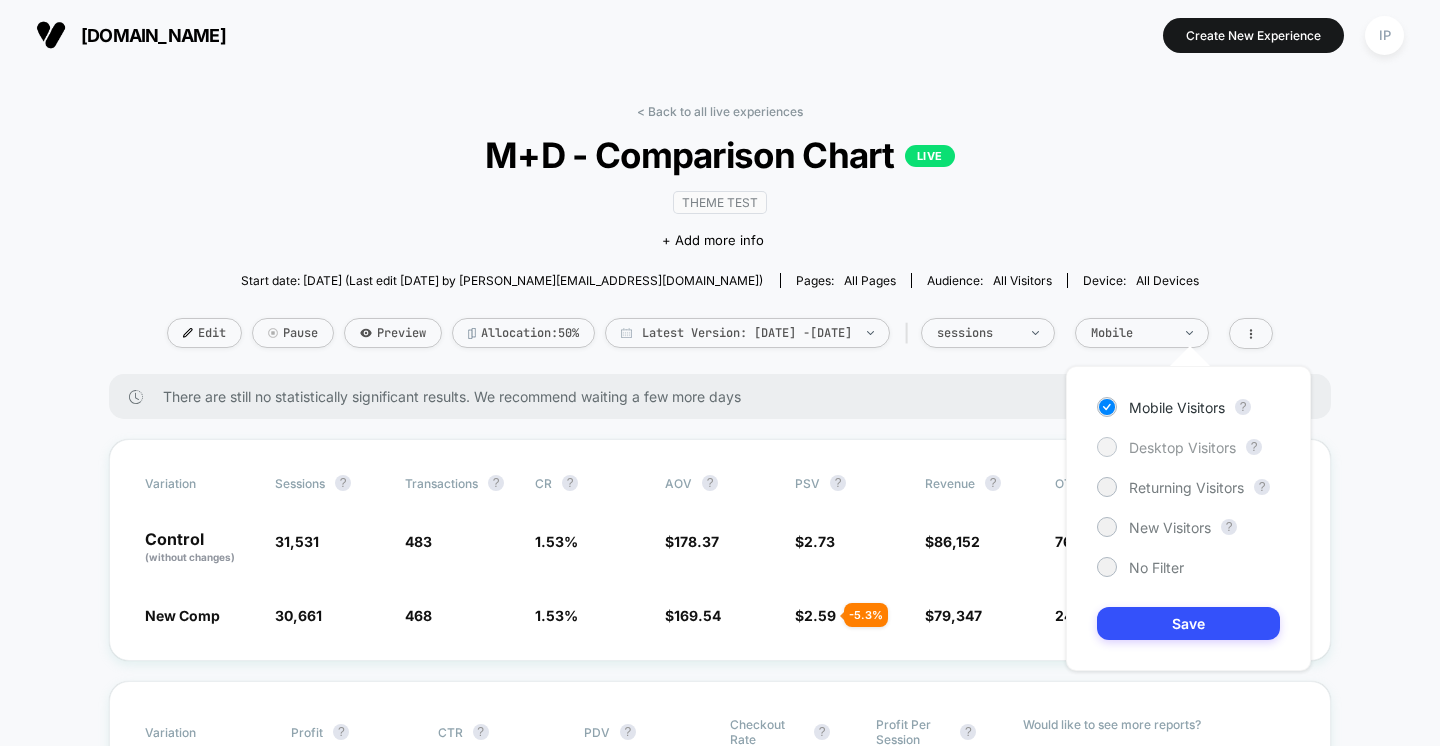 click on "Desktop Visitors" at bounding box center (1182, 447) 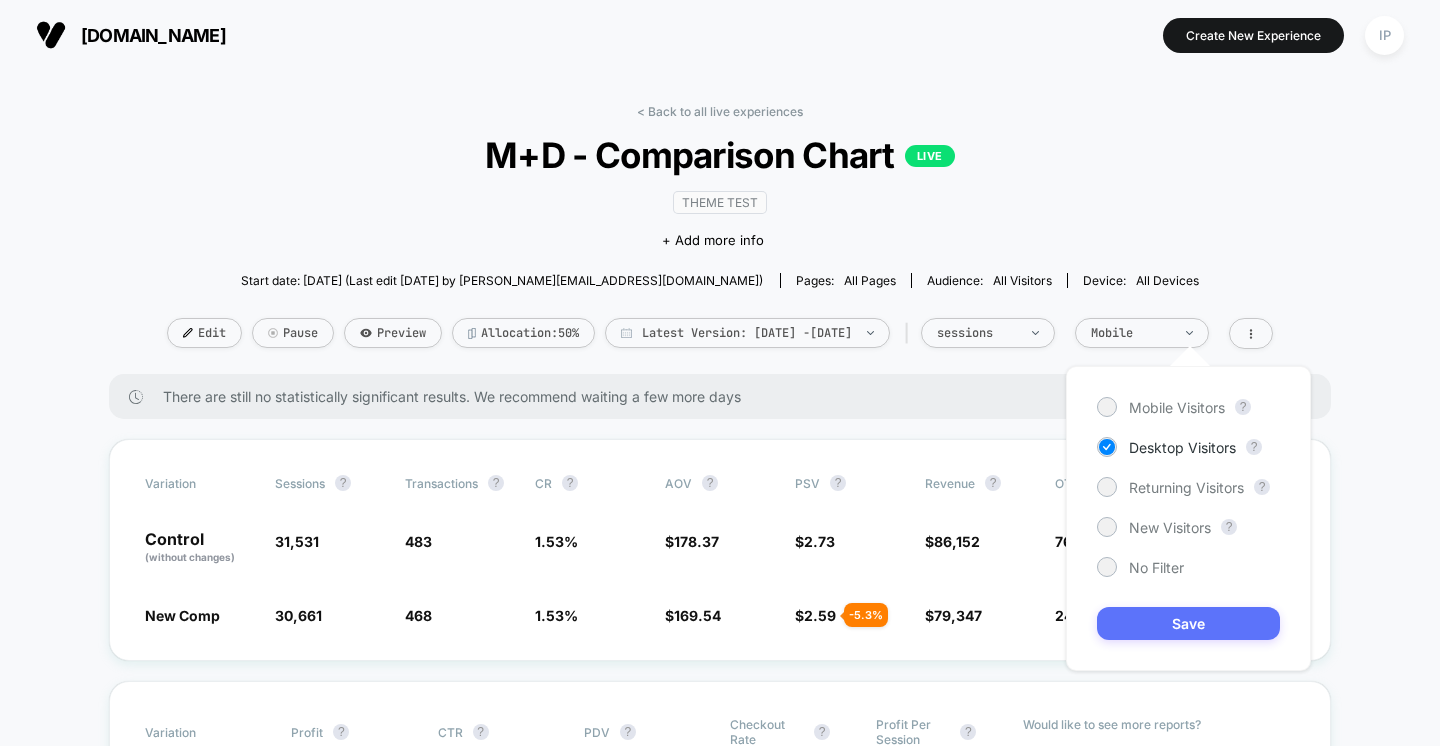 click on "Save" at bounding box center (1188, 623) 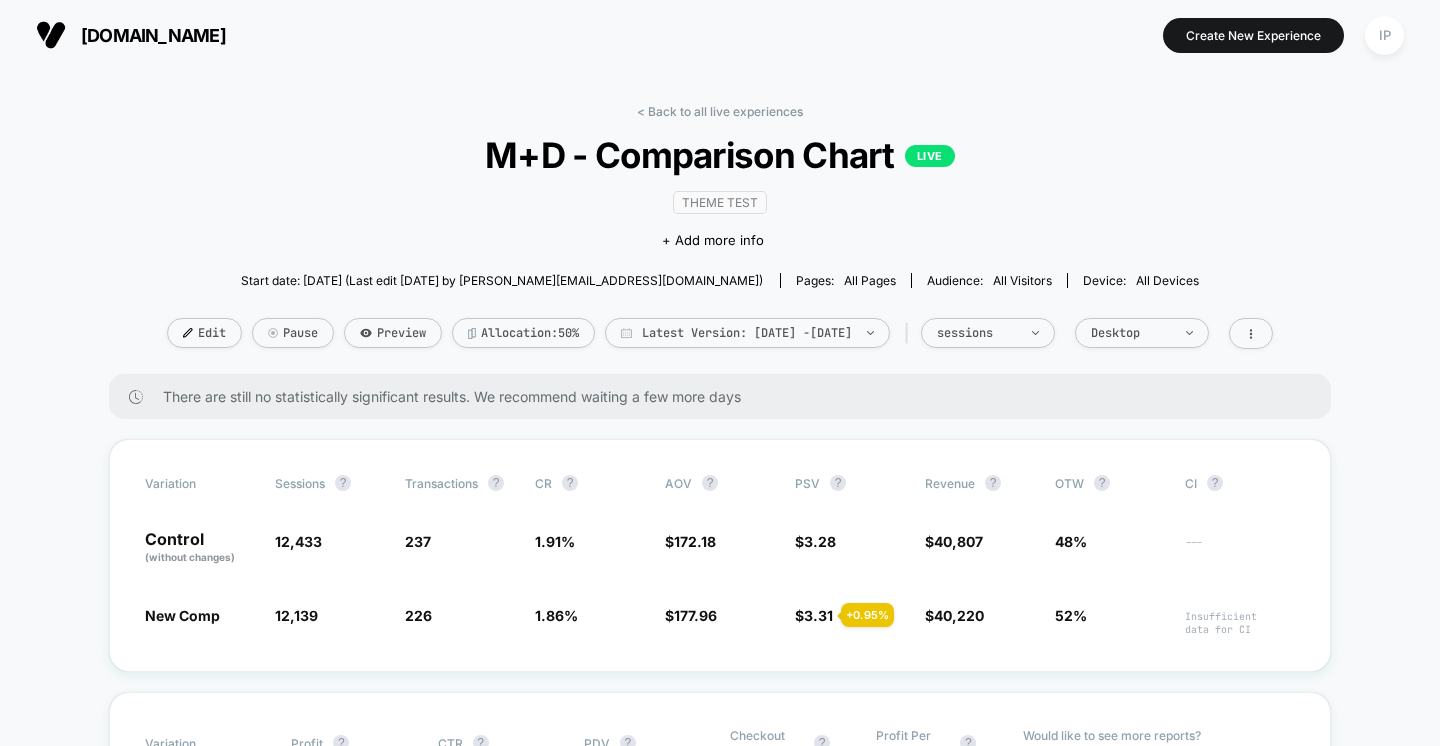 click on "< Back to all live experiences  M+D - Comparison Chart LIVE Theme Test Click to edit experience details + Add more info Start date: [DATE] (Last edit [DATE] by [PERSON_NAME][EMAIL_ADDRESS][DOMAIN_NAME]) Pages: all pages Audience: All Visitors Device: all devices Edit Pause  Preview Allocation:  50% Latest Version:     [DATE]    -    [DATE] |   sessions   Desktop There are still no statistically significant results. We recommend waiting a few more days Variation Sessions ? Transactions ? CR ? AOV ? PSV ? Revenue ? OTW ? CI ? Control (without changes) 12,433 237 1.91 % $ 172.18 $ 3.28 $ 40,807 48% --- New Comp 12,139 - 2.4 % 226 - 2.3 % 1.86 % - 2.3 % $ 177.96 + 3.4 % $ 3.31 + 0.95 % $ 40,220 + 0.95 % 52% Insufficient  data for CI Variation Profit ? CTR ? PDV ? Checkout Rate ? Profit Per Session ? Control (without changes) $ 36,635 0 % 48.35 % 11.72 % $ 2.95 New Comp $ 36,159 + 1.1 % 0 % 49.77 % + 2.9 % 11.80 % + 0.73 % $ 2.98 + 1.1 % Would like to see more reports? Add To Cart Rate Items Per Purchase Signups Clicks" at bounding box center [720, 3046] 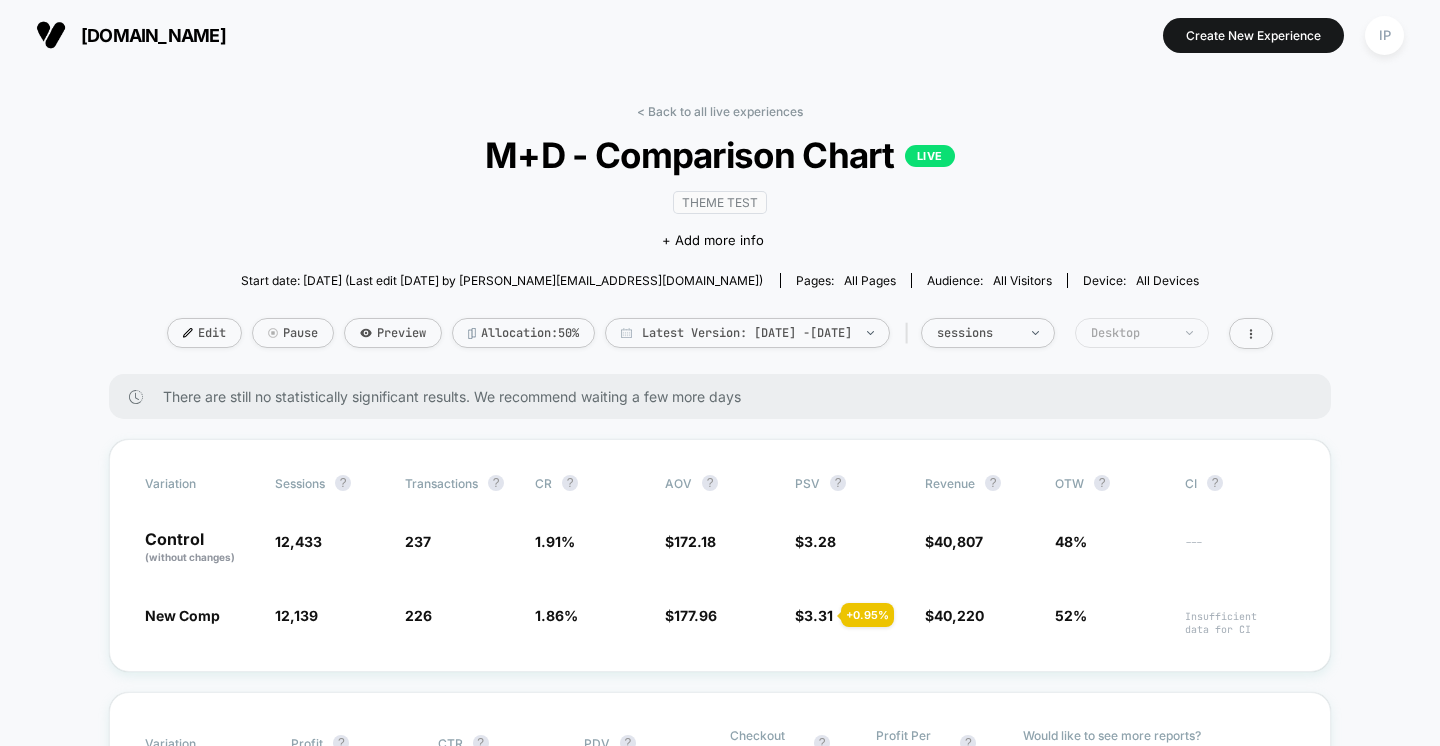 click on "Desktop" at bounding box center (1131, 333) 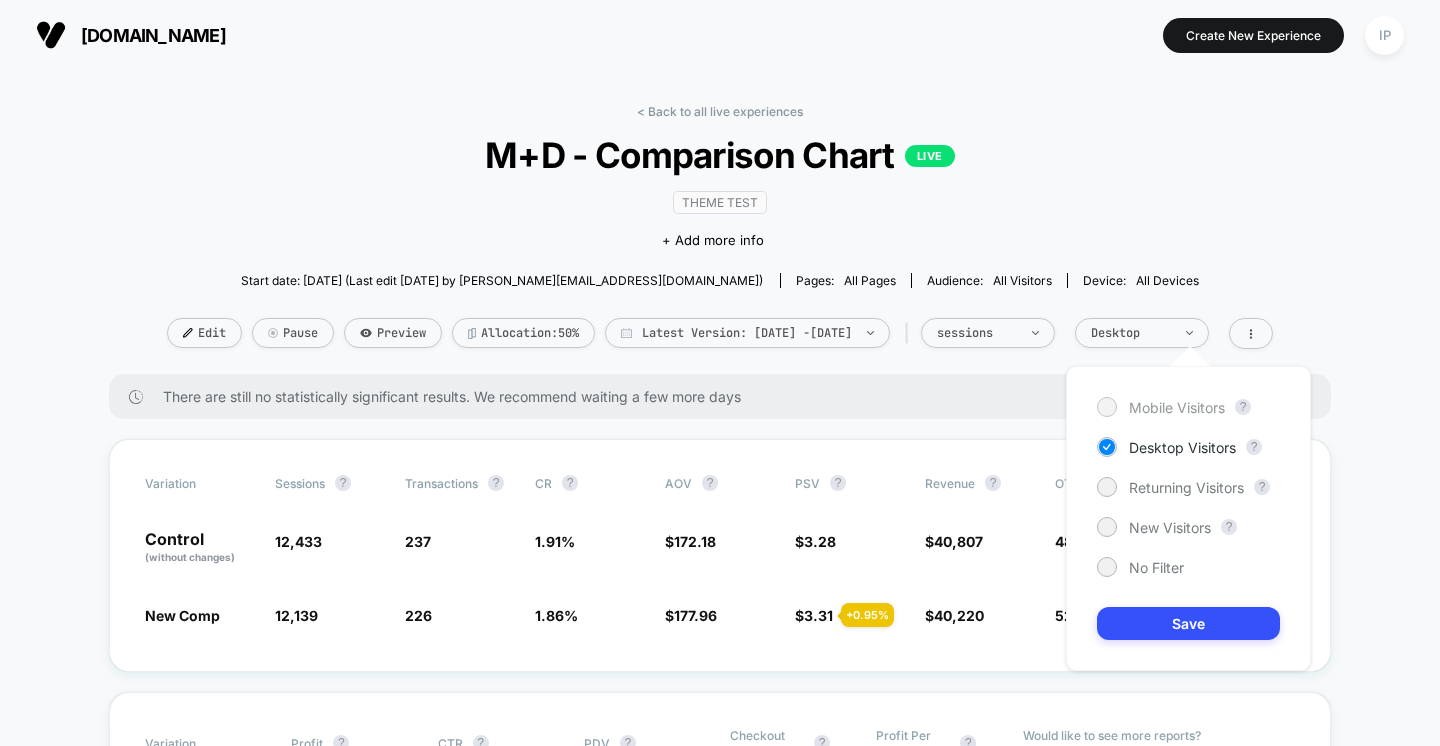 click on "Mobile Visitors" at bounding box center [1177, 407] 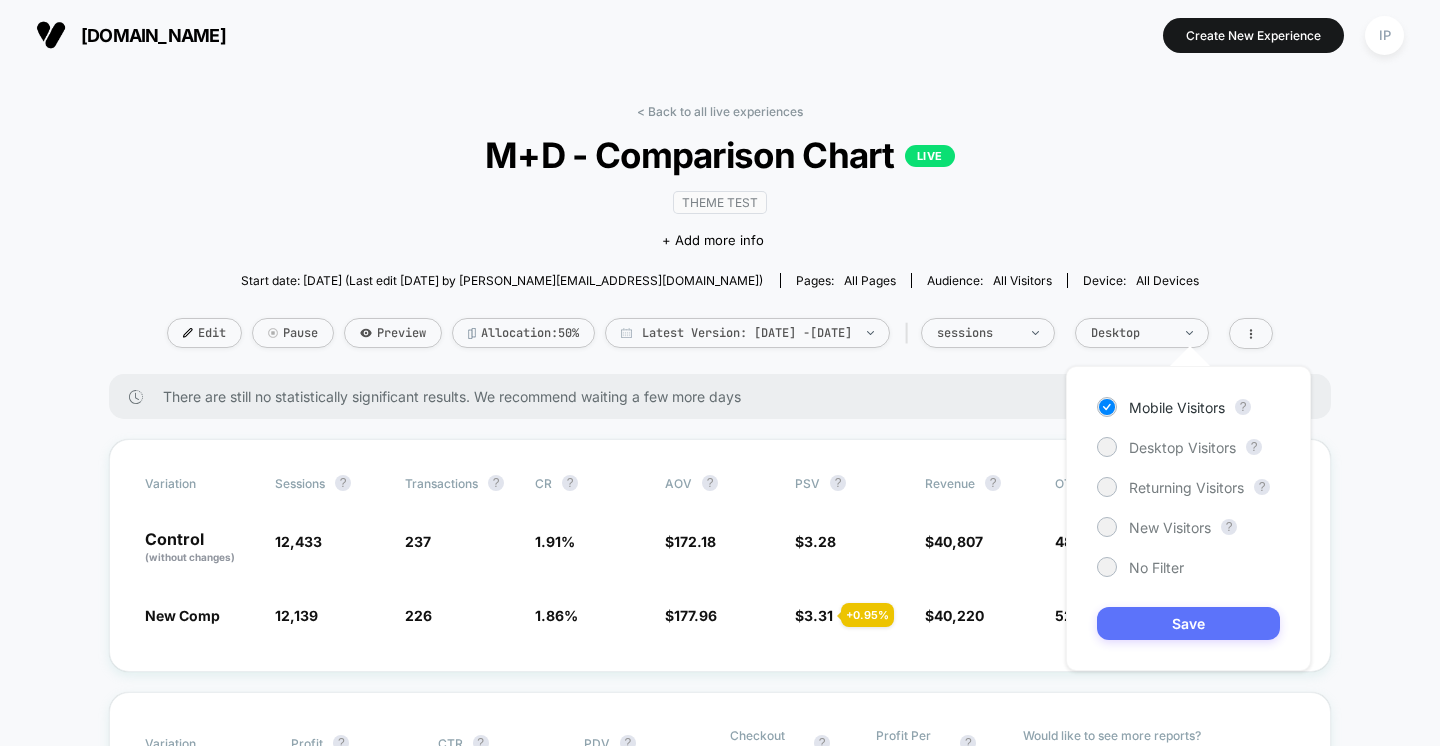 click on "Save" at bounding box center [1188, 623] 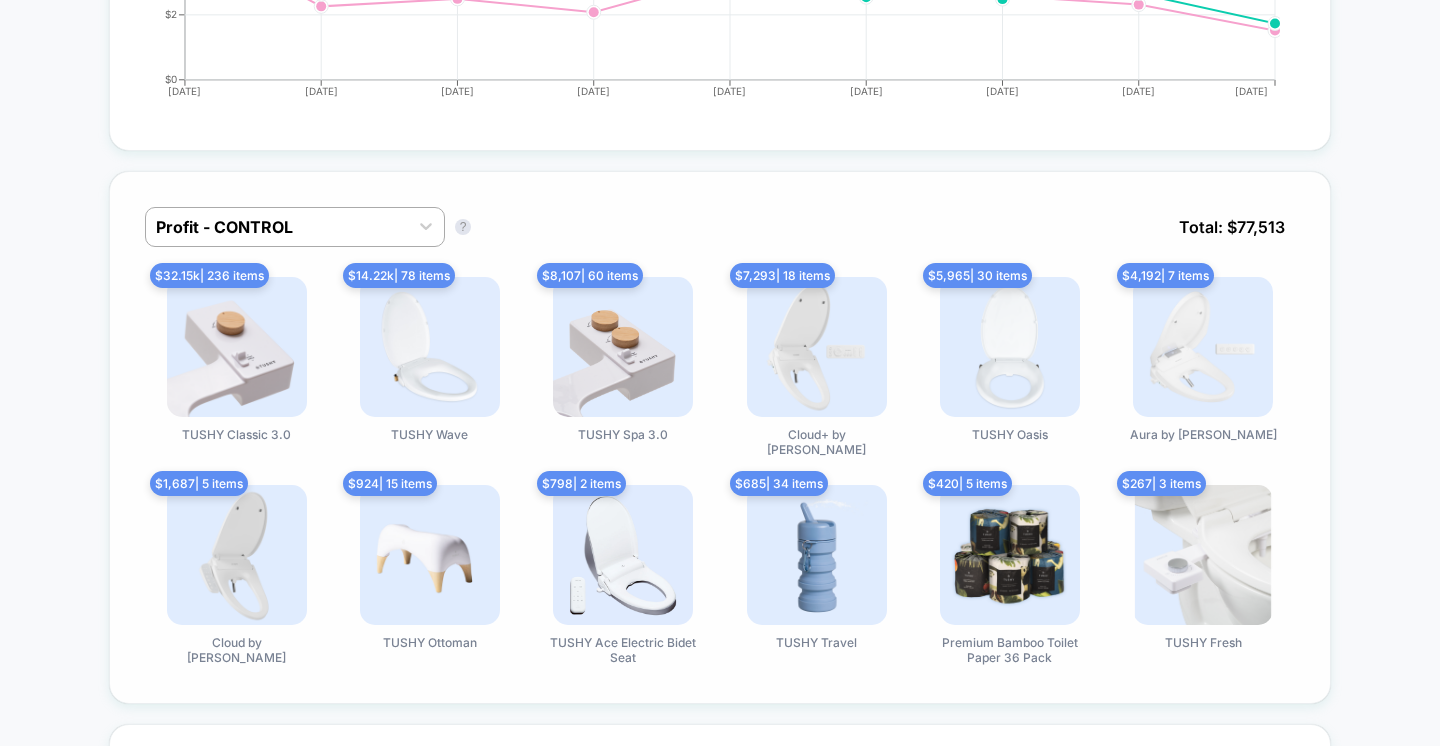 scroll, scrollTop: 1229, scrollLeft: 0, axis: vertical 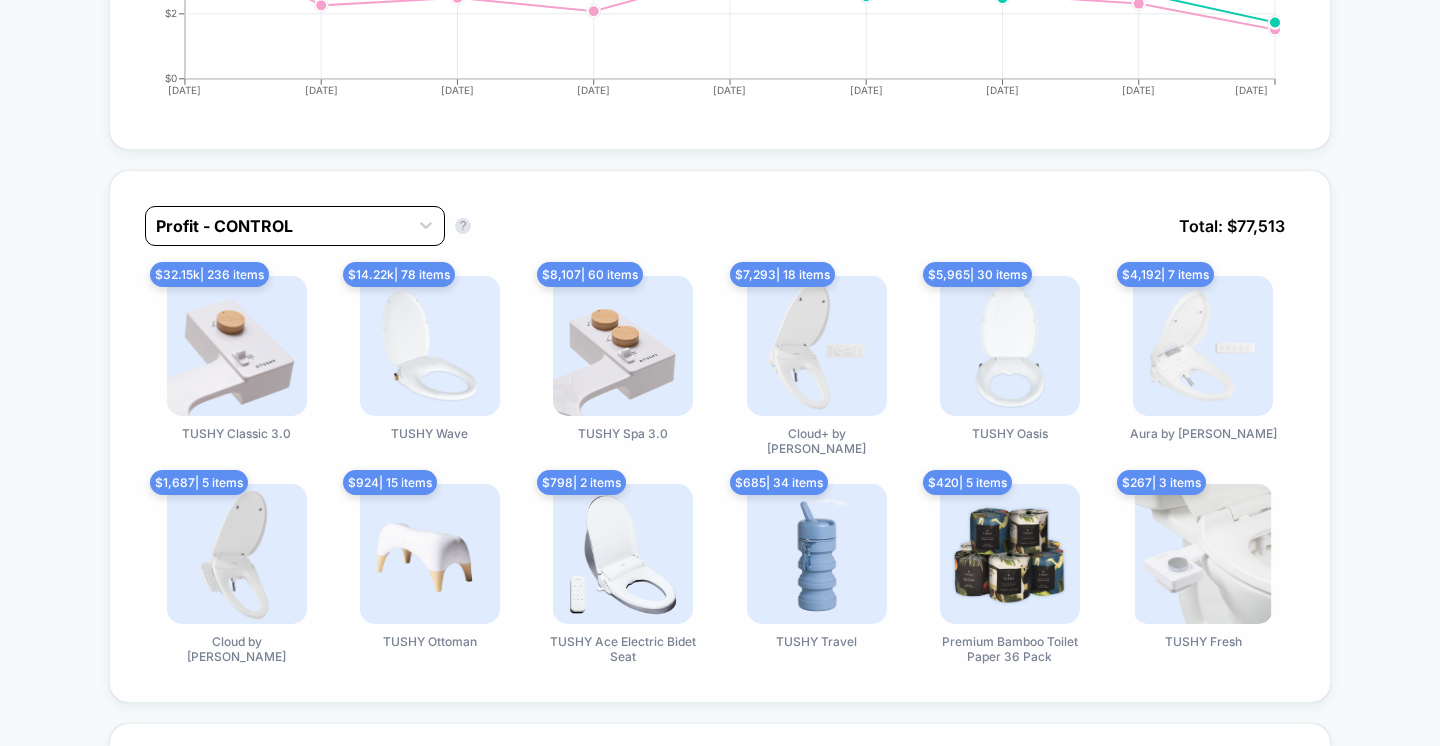 click on "Profit   - CONTROL" at bounding box center (277, 226) 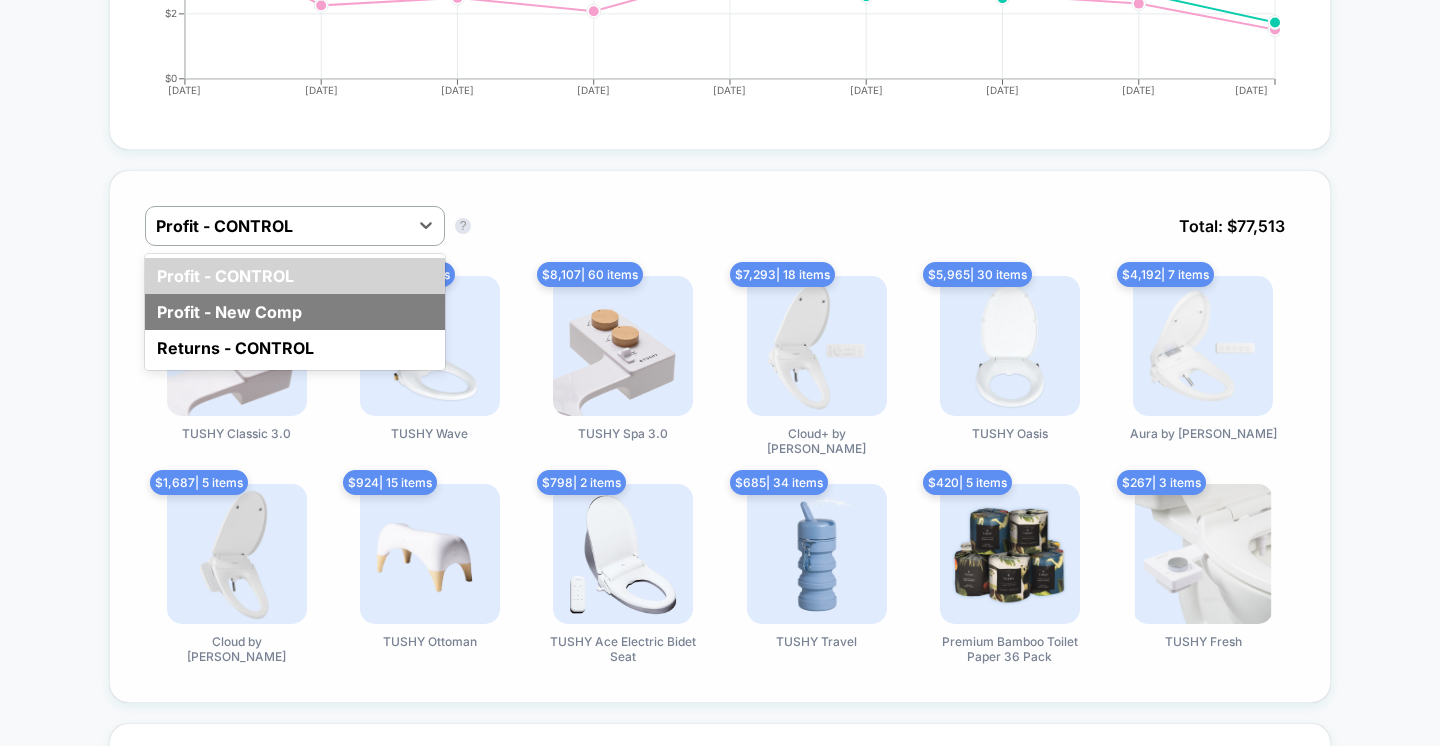 click on "Profit   - New Comp" at bounding box center (295, 312) 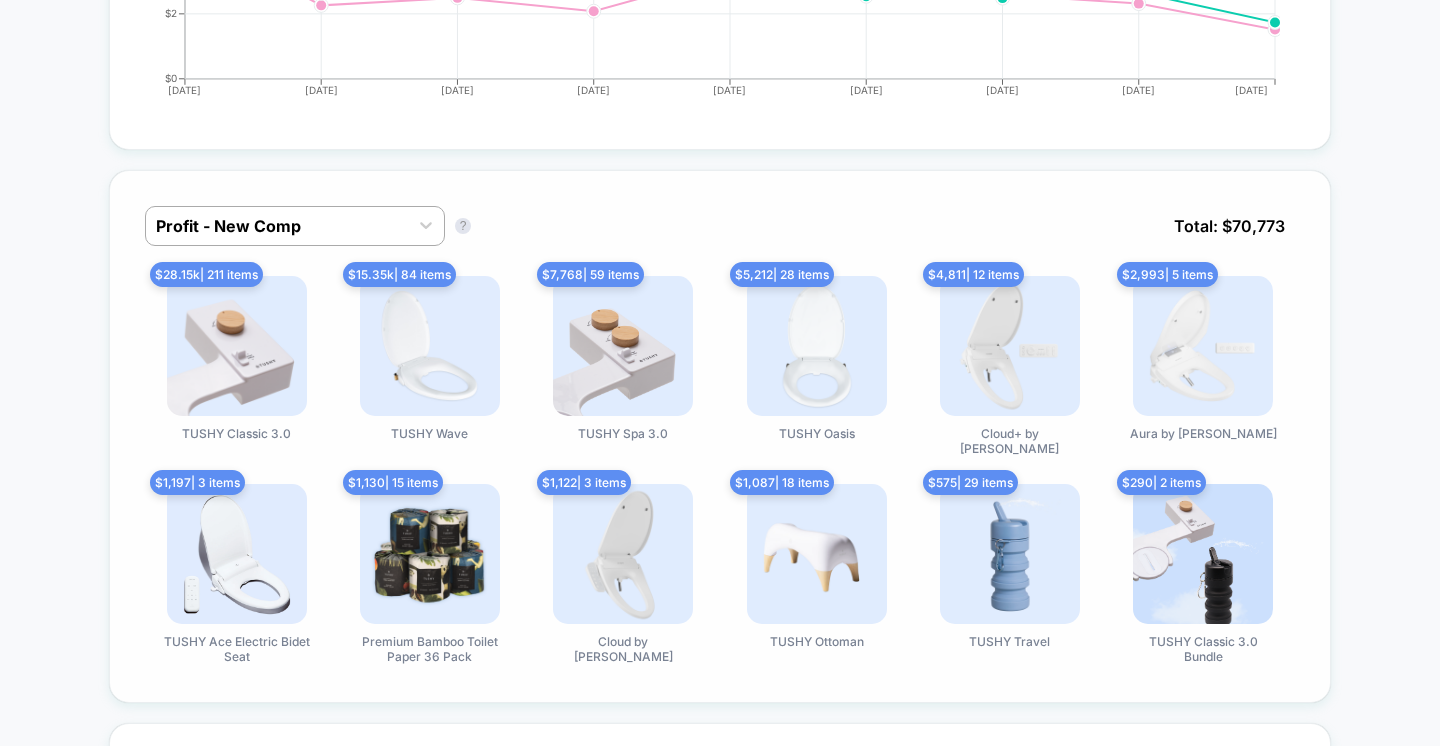 click on "Profit   - New Comp Profit   - New Comp ? Total:   $ 70,773 $ 28.15k  | 211 items TUSHY Classic 3.0 $ 15.35k  | 84 items TUSHY Wave $ 7,768  | 59 items TUSHY Spa 3.0 $ 5,212  | 28 items TUSHY Oasis $ 4,811  | 12 items Cloud+ by TUSHY $ 2,993  | 5 items Aura by TUSHY $ 1,197  | 3 items TUSHY Ace Electric Bidet Seat $ 1,130  | 15 items Premium Bamboo Toilet Paper 36 Pack $ 1,122  | 3 items Cloud by TUSHY $ 1,087  | 18 items TUSHY Ottoman $ 575  | 29 items TUSHY Travel $ 290  | 2 items TUSHY Classic 3.0 Bundle" at bounding box center [720, 436] 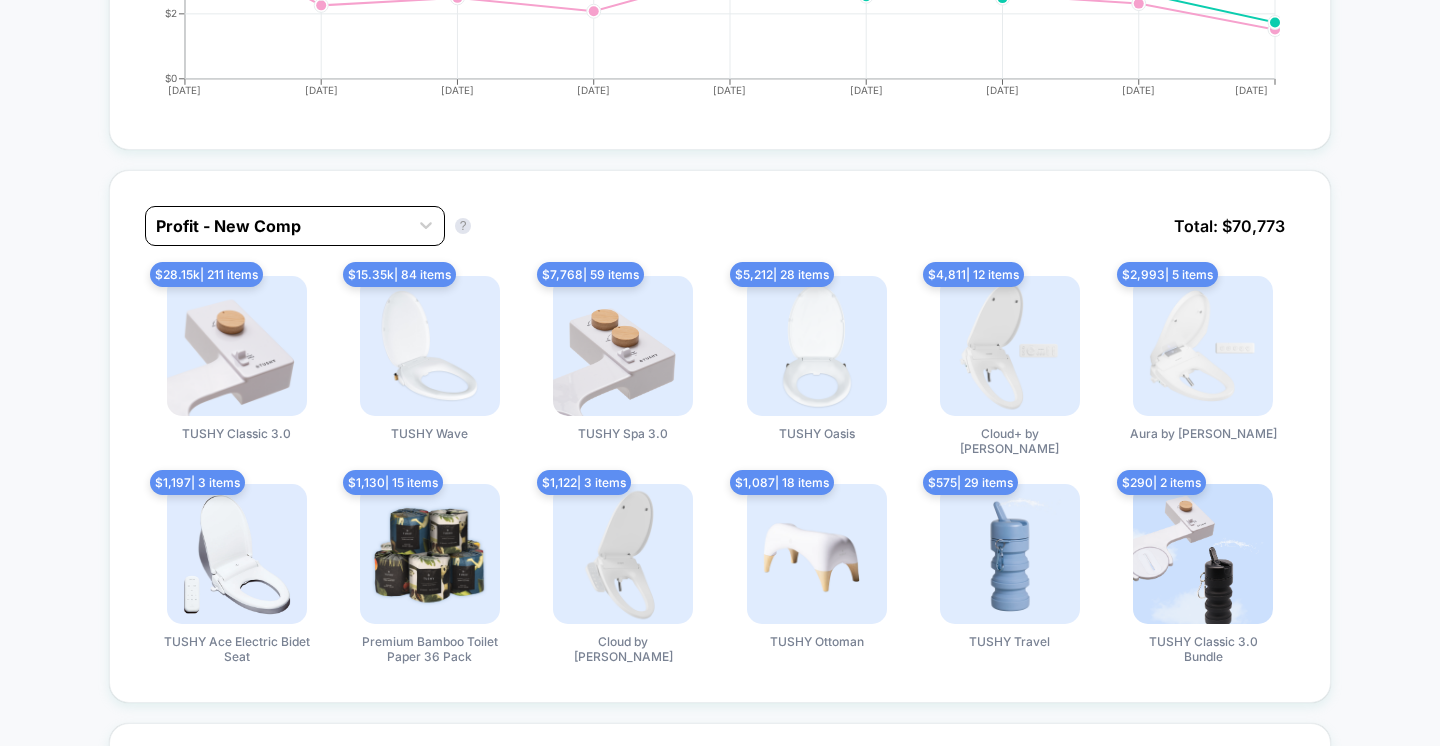 click at bounding box center (277, 226) 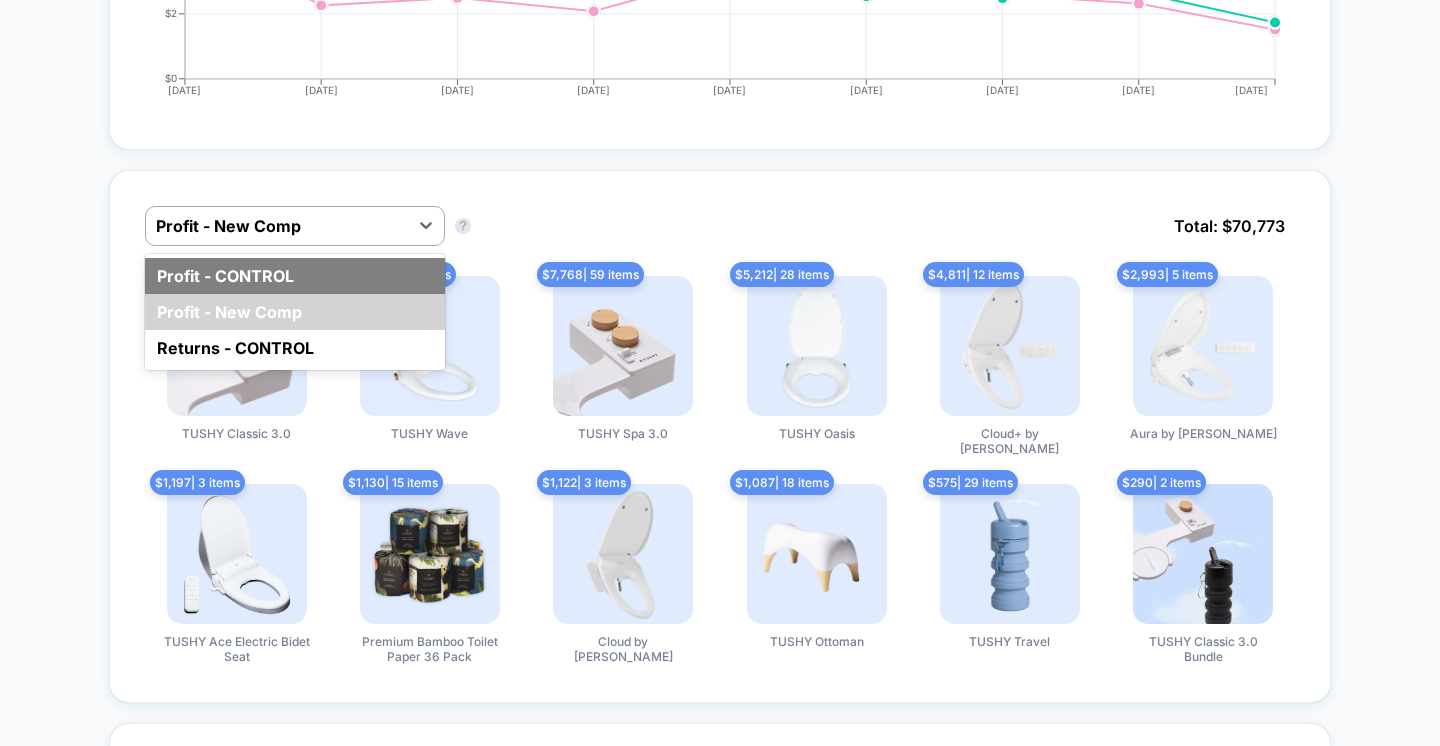 click on "Profit   - CONTROL" at bounding box center [295, 276] 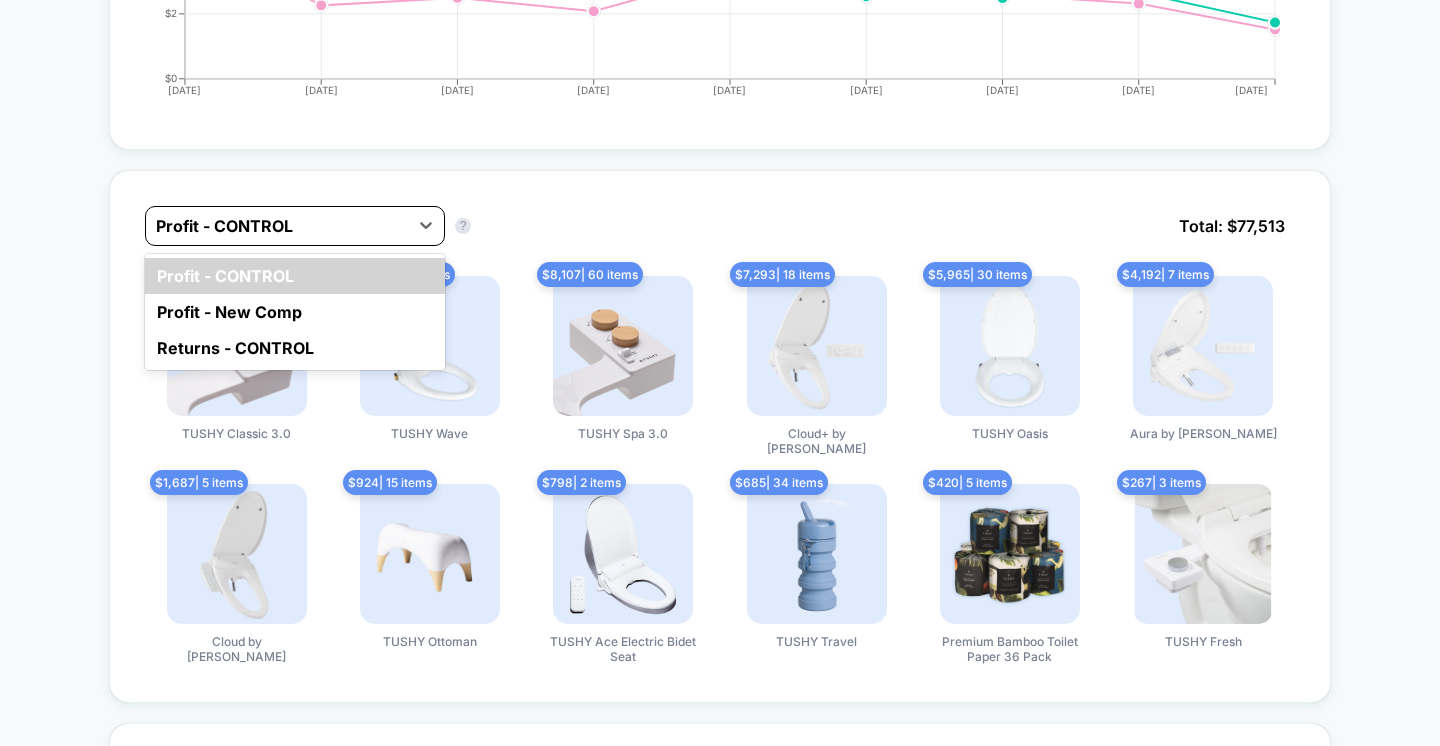 click at bounding box center (277, 226) 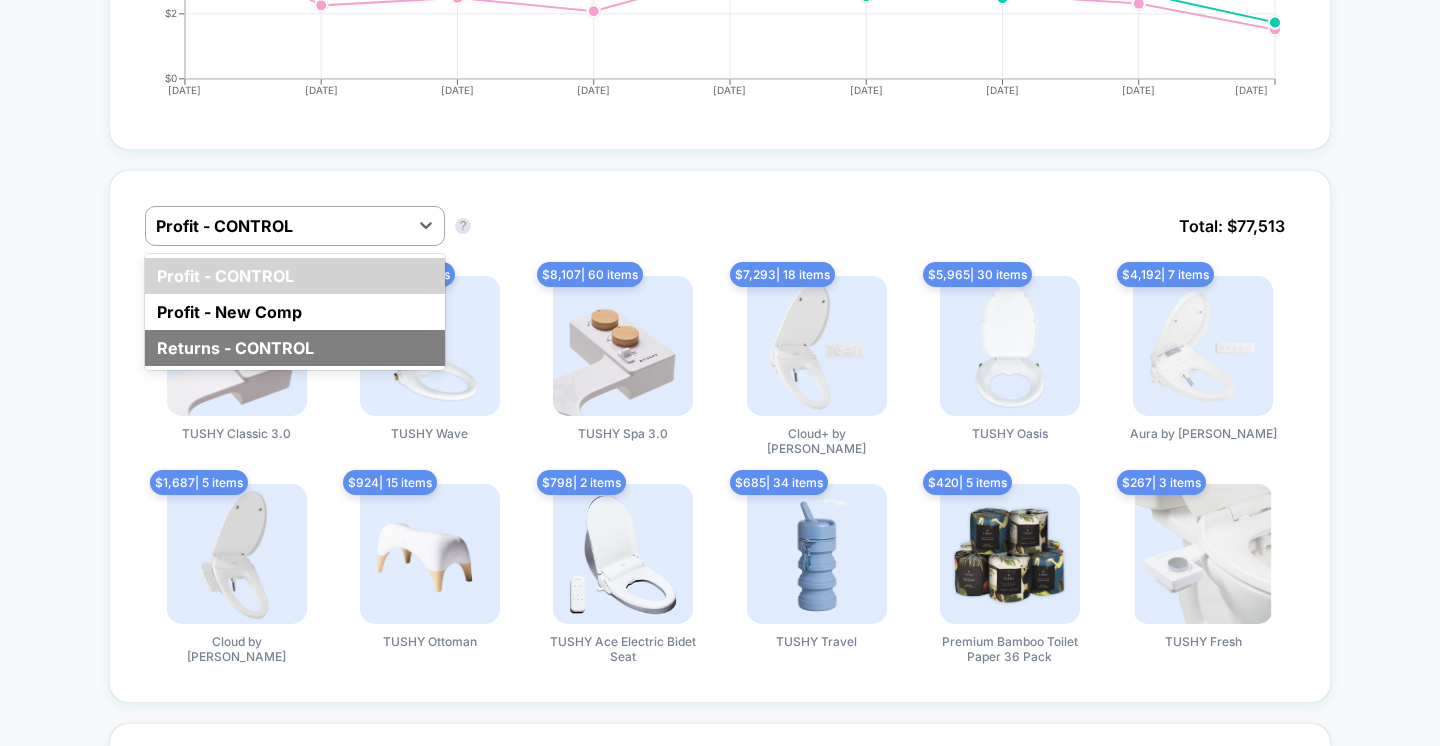 click on "Returns   - CONTROL" at bounding box center (295, 348) 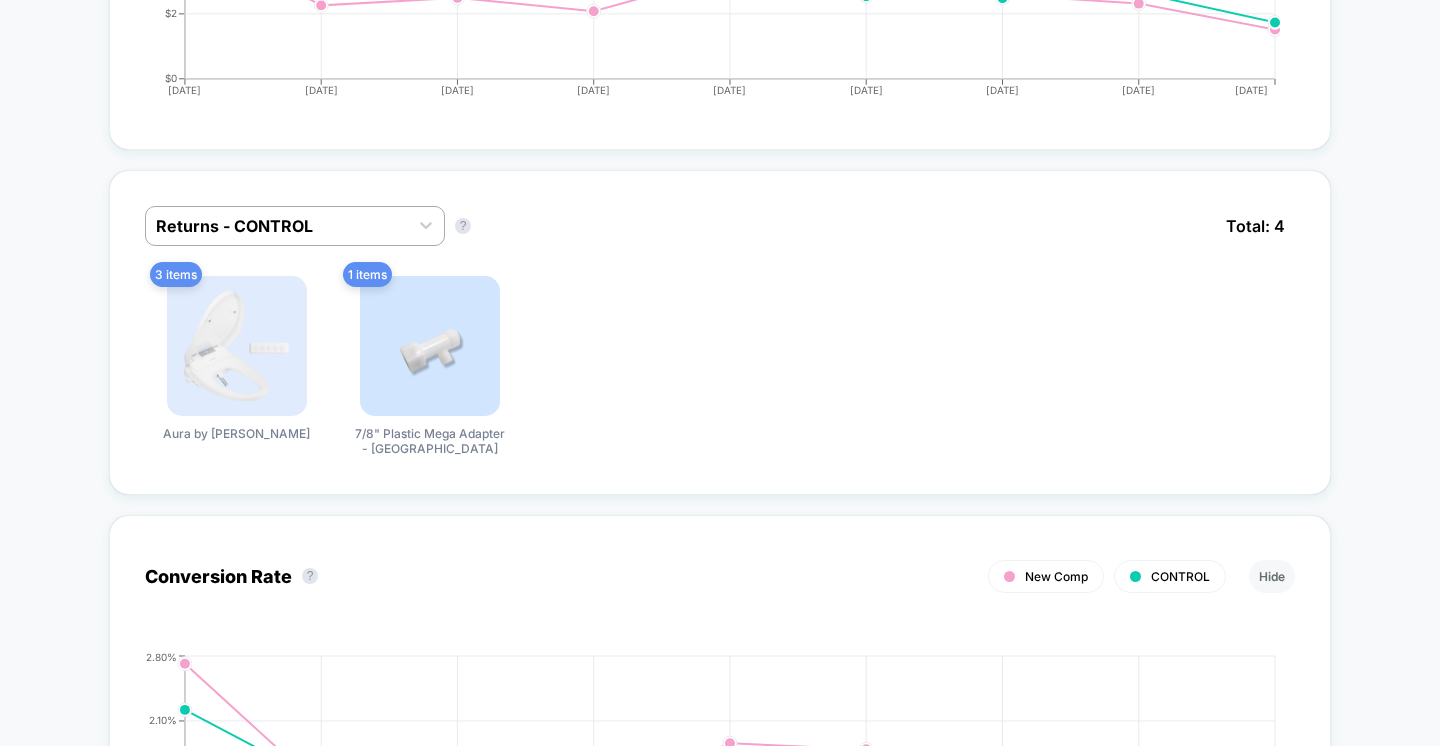 click on "< Back to all live experiences  M+D - Comparison Chart LIVE Theme Test Click to edit experience details + Add more info Start date: [DATE] (Last edit [DATE] by [PERSON_NAME][EMAIL_ADDRESS][DOMAIN_NAME]) Pages: all pages Audience: All Visitors Device: all devices Edit Pause  Preview Allocation:  50% Latest Version:     [DATE]    -    [DATE] |   sessions   Mobile There are still no statistically significant results. We recommend waiting a few more days Variation Sessions ? Transactions ? CR ? AOV ? PSV ? Revenue ? OTW ? CI ? Control (without changes) 31,531 483 1.53 % $ 178.37 $ 2.73 $ 86,152 76% --- New Comp 30,661 - 2.8 % 468 - 0.36 % 1.53 % - 0.36 % $ 169.54 - 4.9 % $ 2.59 - 5.3 % $ 79,347 - 5.3 % 24% 0% | -55.27 % + 26.39 % Variation Profit ? CTR ? PDV ? Checkout Rate ? Profit Per Session ? Control (without changes) $ 77,513 0 % 52.65 % 2.14 % $ 2.46 New Comp $ 70,773 - 6.1 % 0 % 53.47 % + 1.6 % 2.12 % - 1.1 % $ 2.31 - 6.1 % Would like to see more reports? Add To Cart Rate Items Per Purchase Pages Per Session ?" at bounding box center [720, 1708] 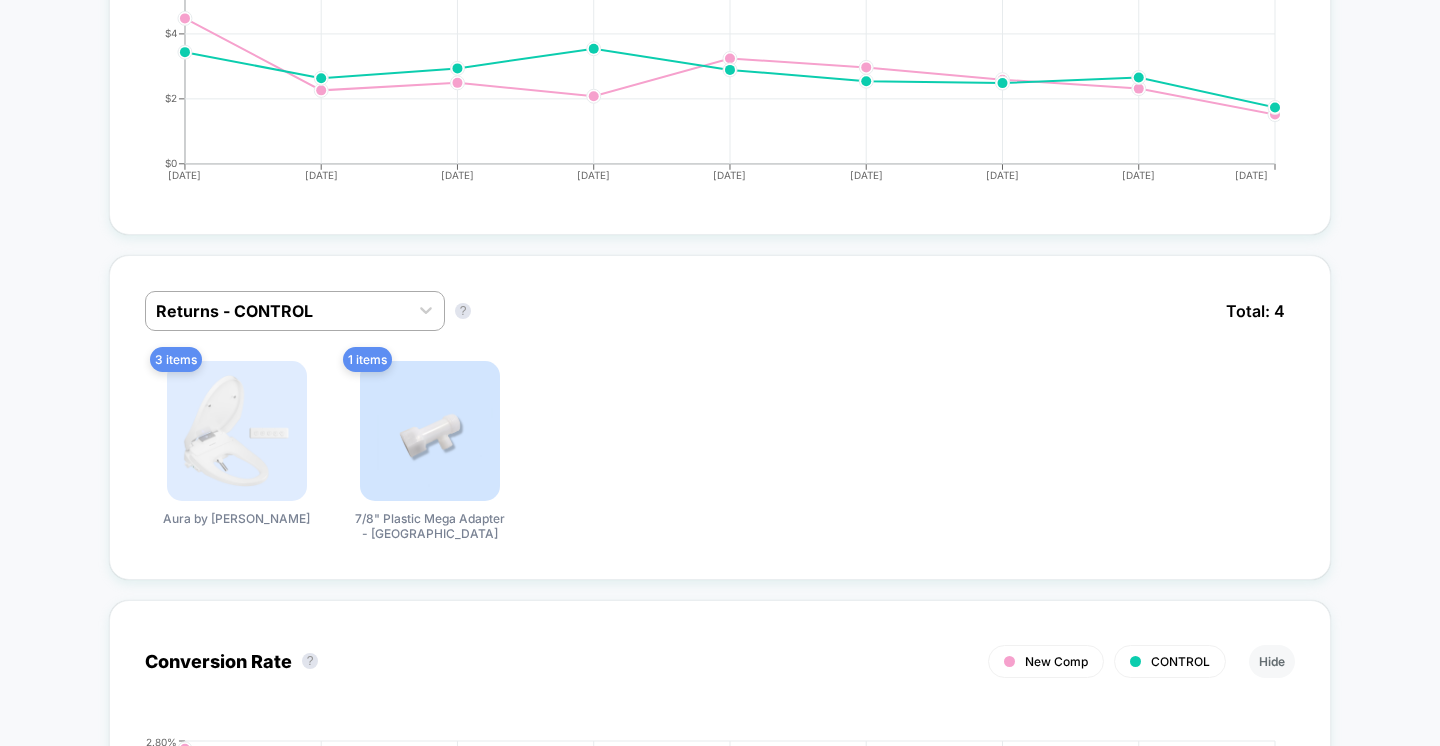 scroll, scrollTop: 1073, scrollLeft: 0, axis: vertical 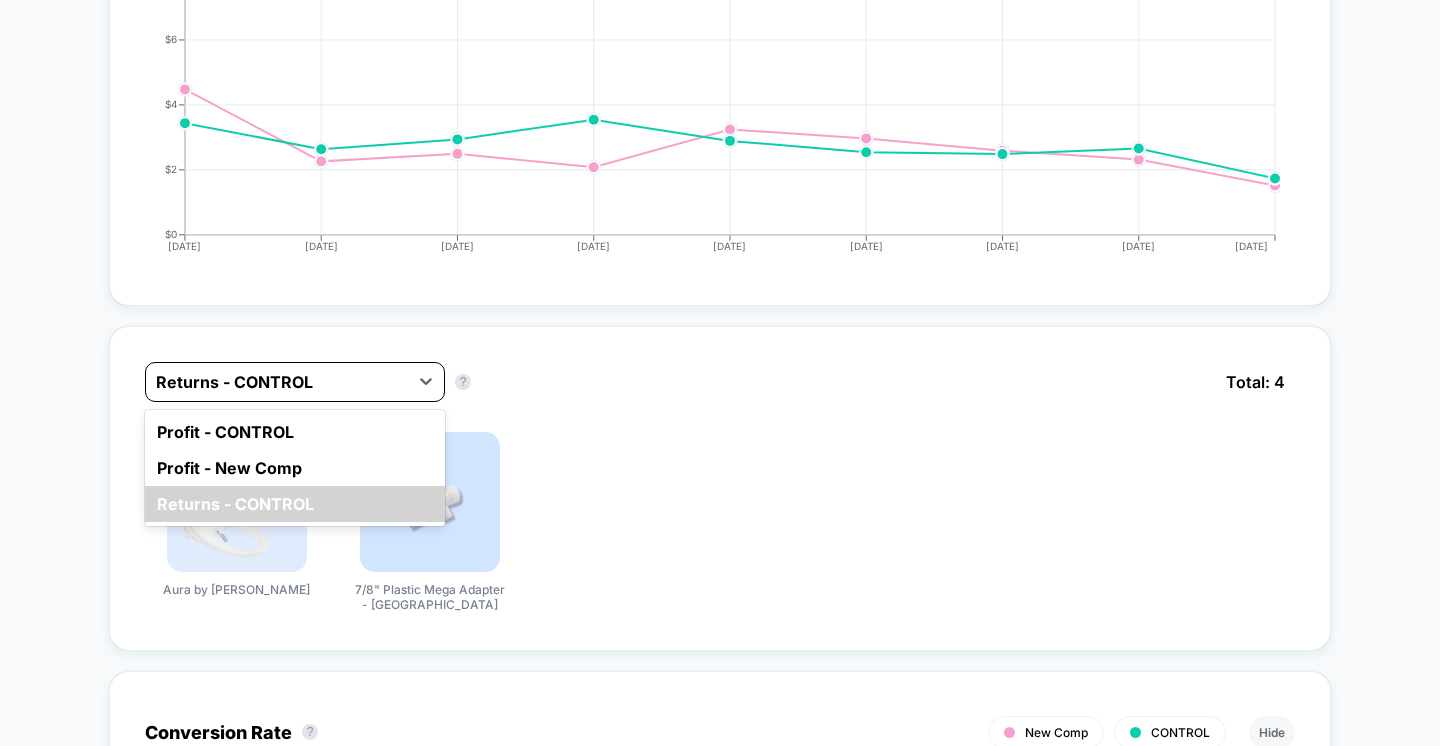 click at bounding box center [277, 382] 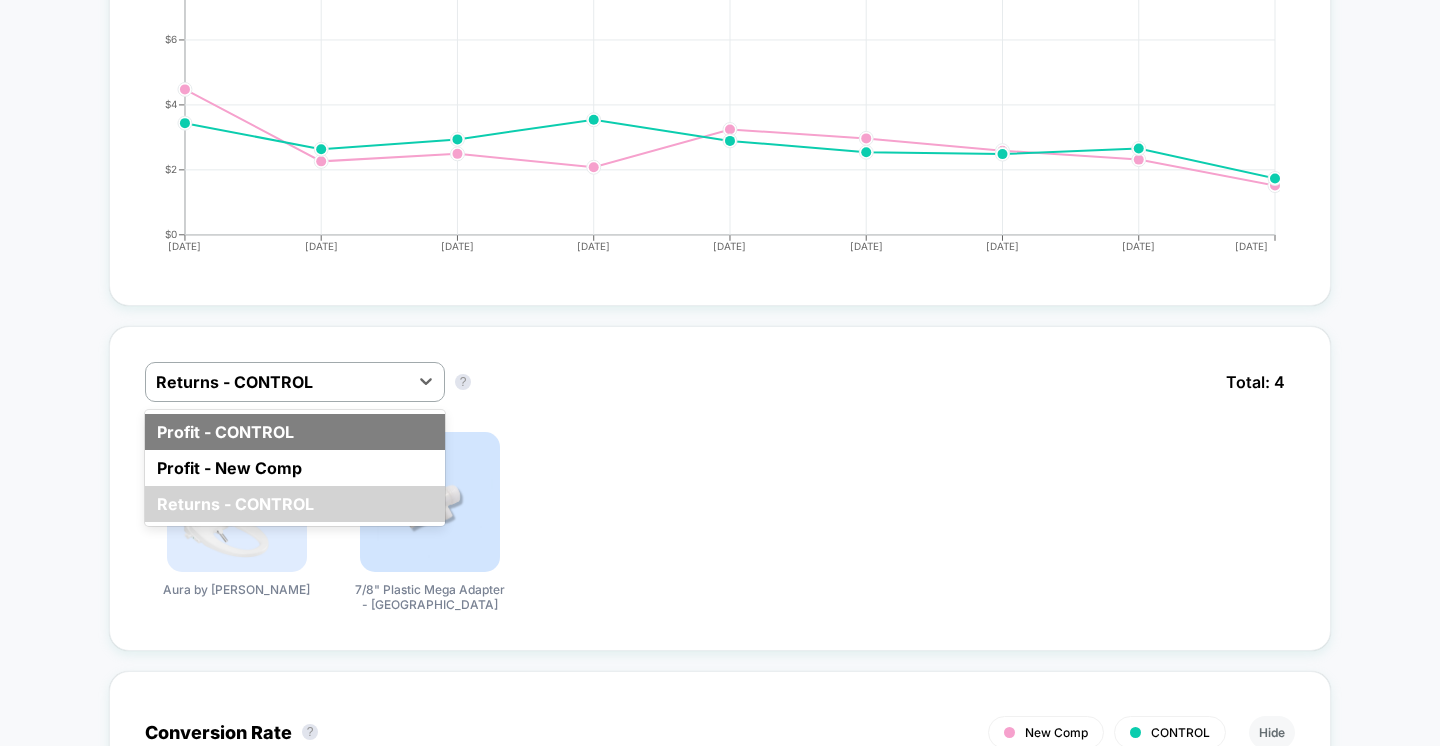 click on "Profit   - CONTROL" at bounding box center [295, 432] 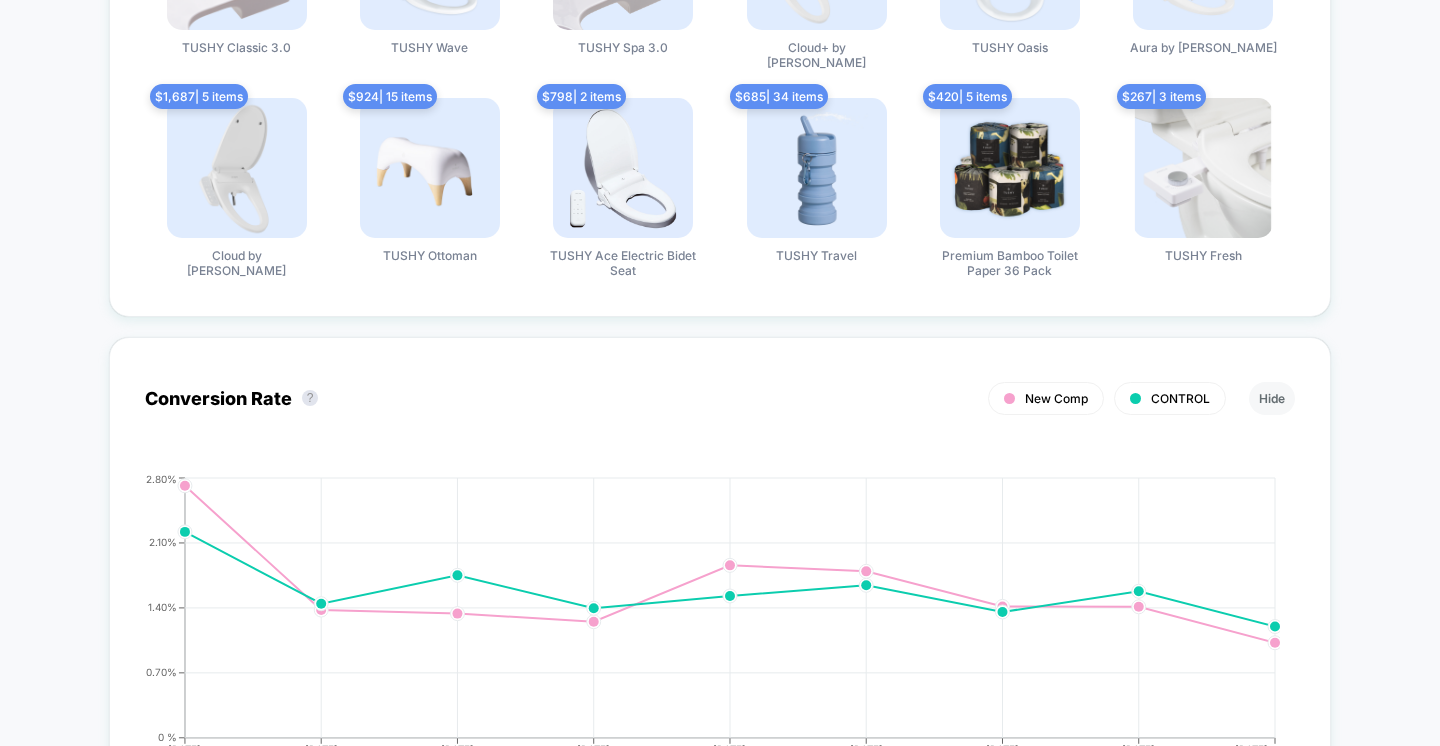 scroll, scrollTop: 1137, scrollLeft: 0, axis: vertical 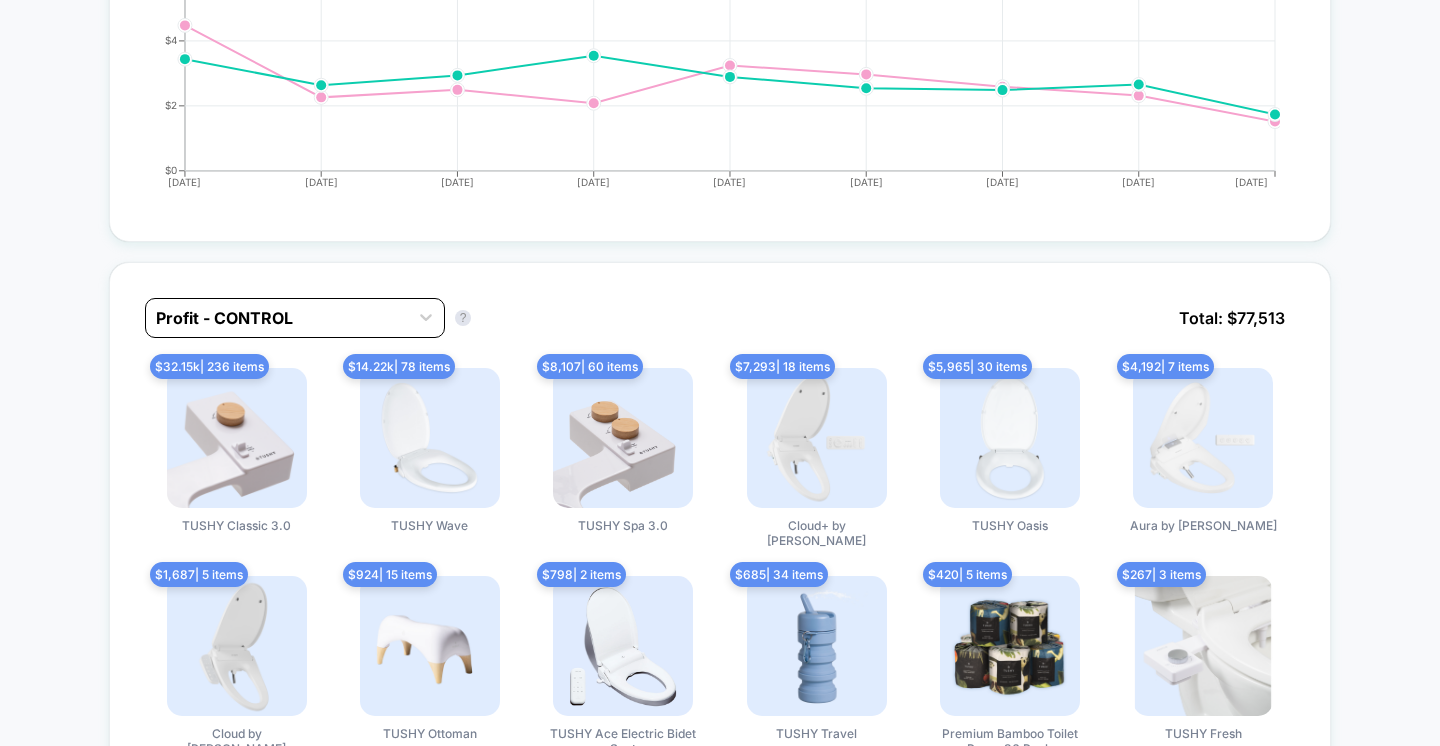 click at bounding box center [277, 318] 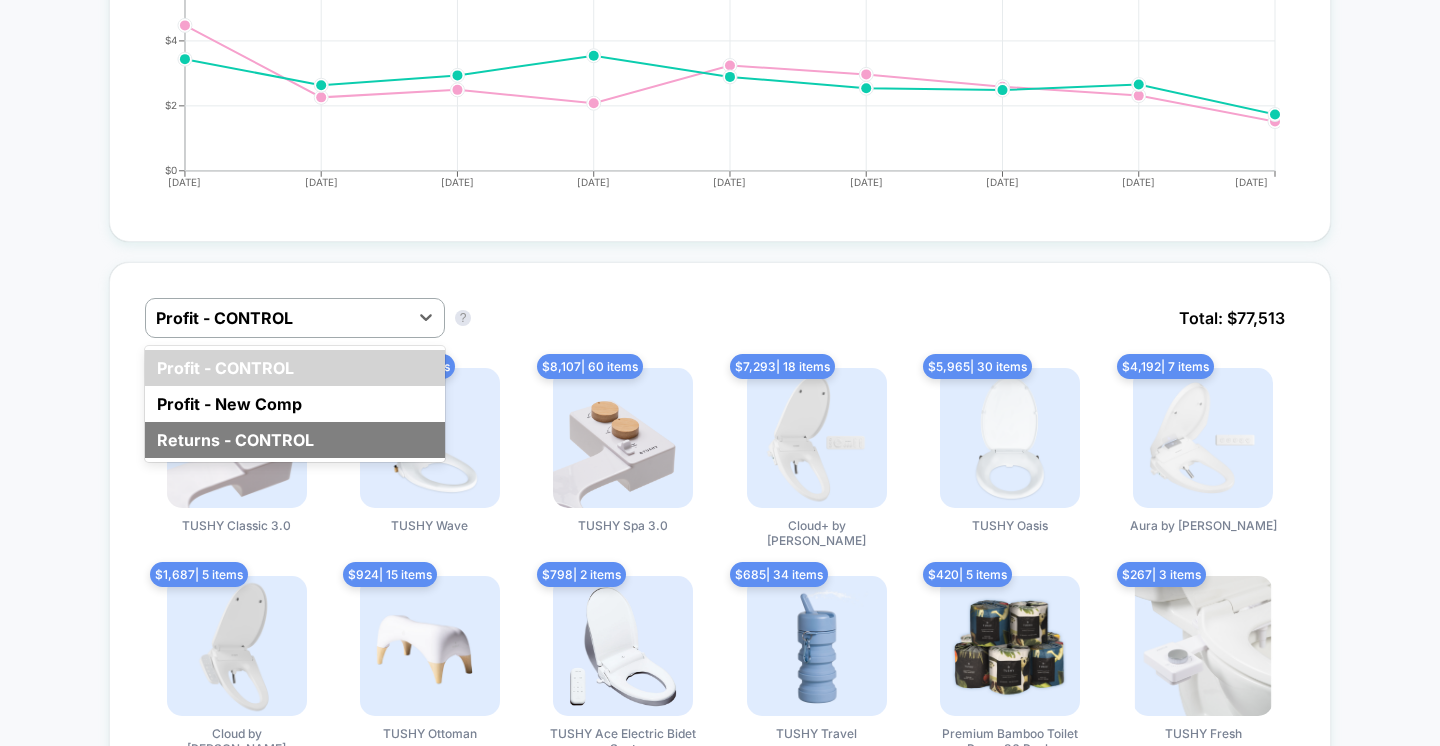 click on "Returns   - CONTROL" at bounding box center (295, 440) 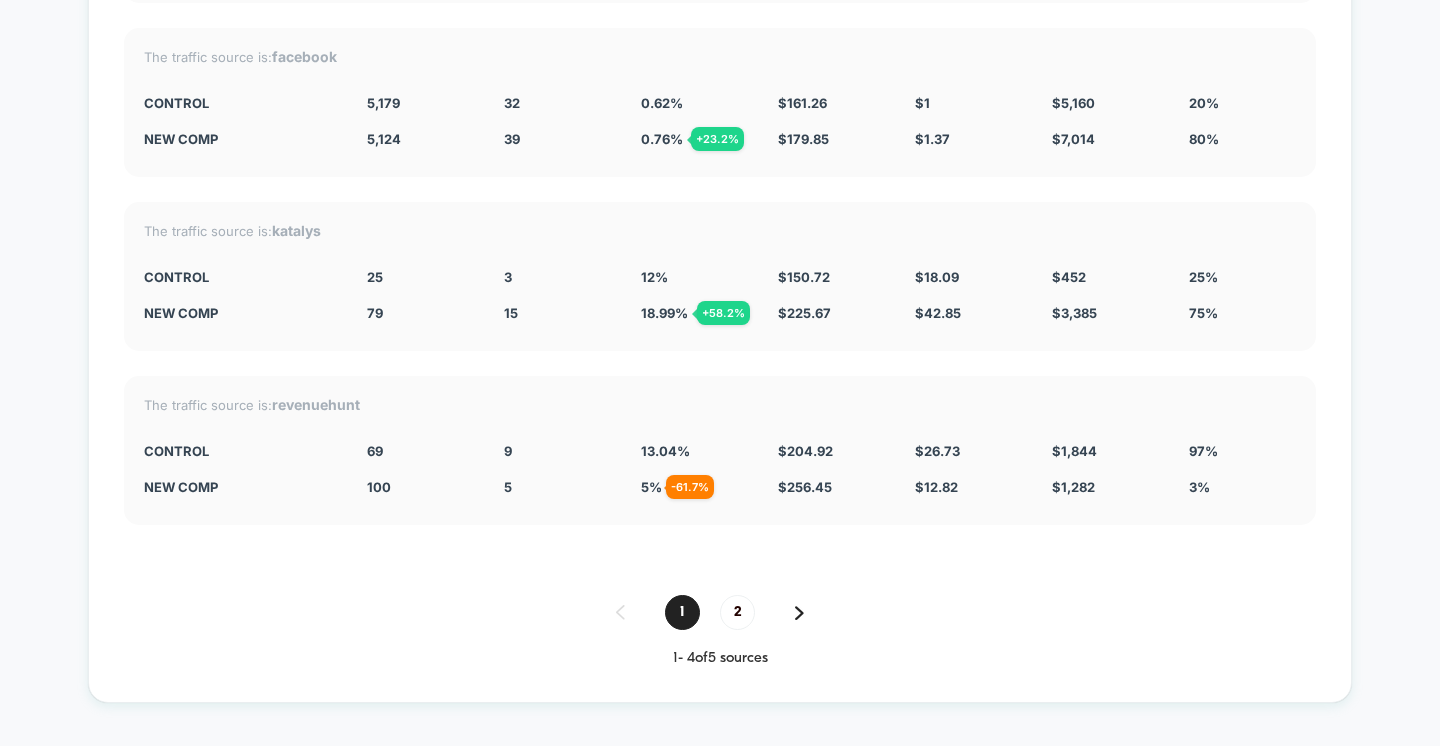 scroll, scrollTop: 5694, scrollLeft: 0, axis: vertical 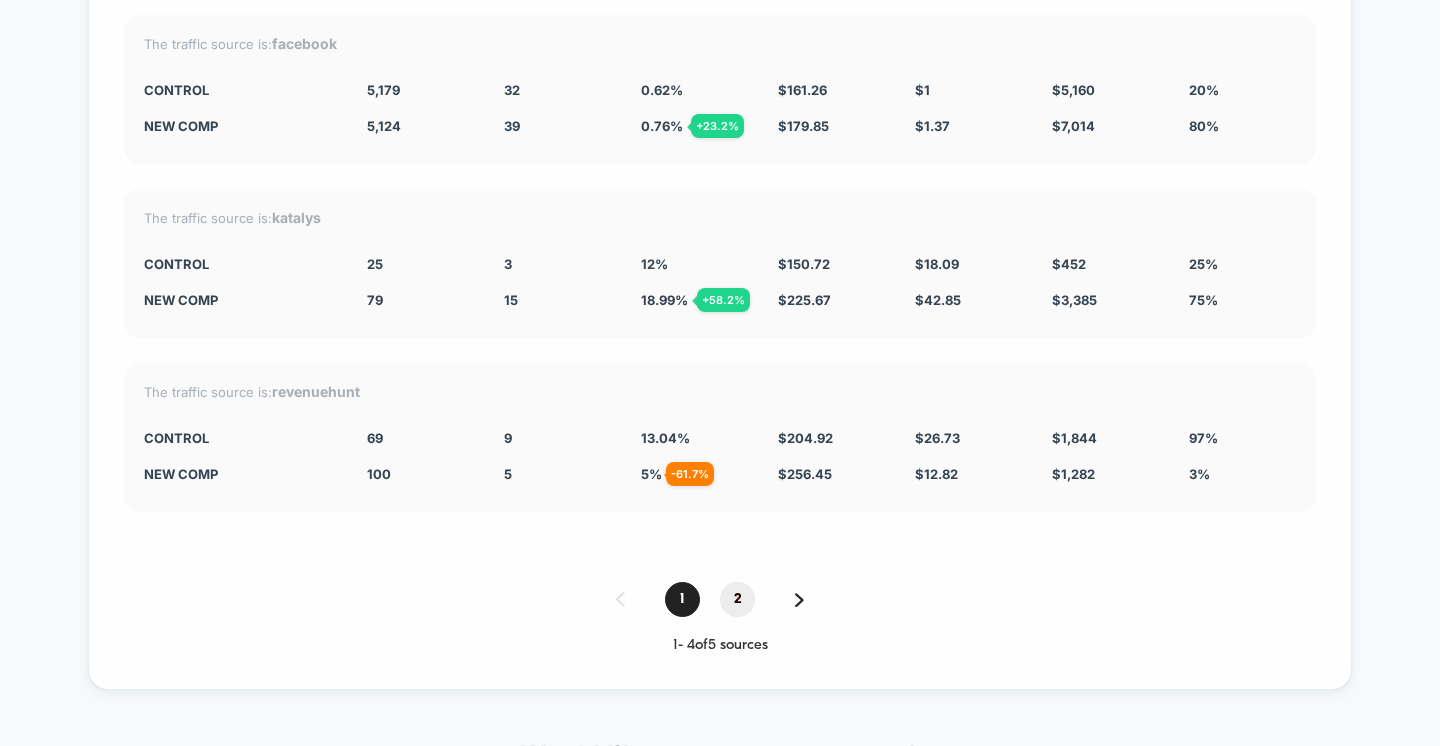 click on "2" at bounding box center [737, 599] 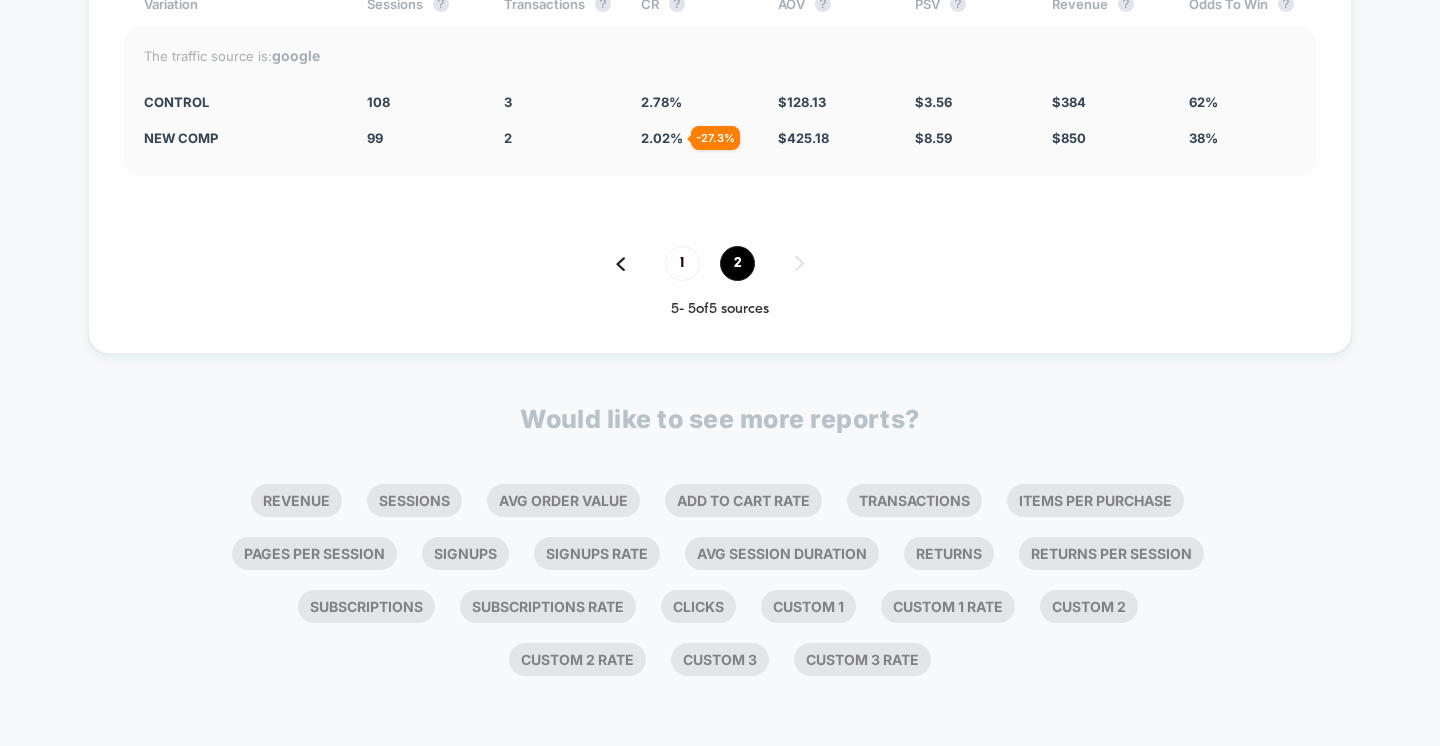 scroll, scrollTop: 5175, scrollLeft: 0, axis: vertical 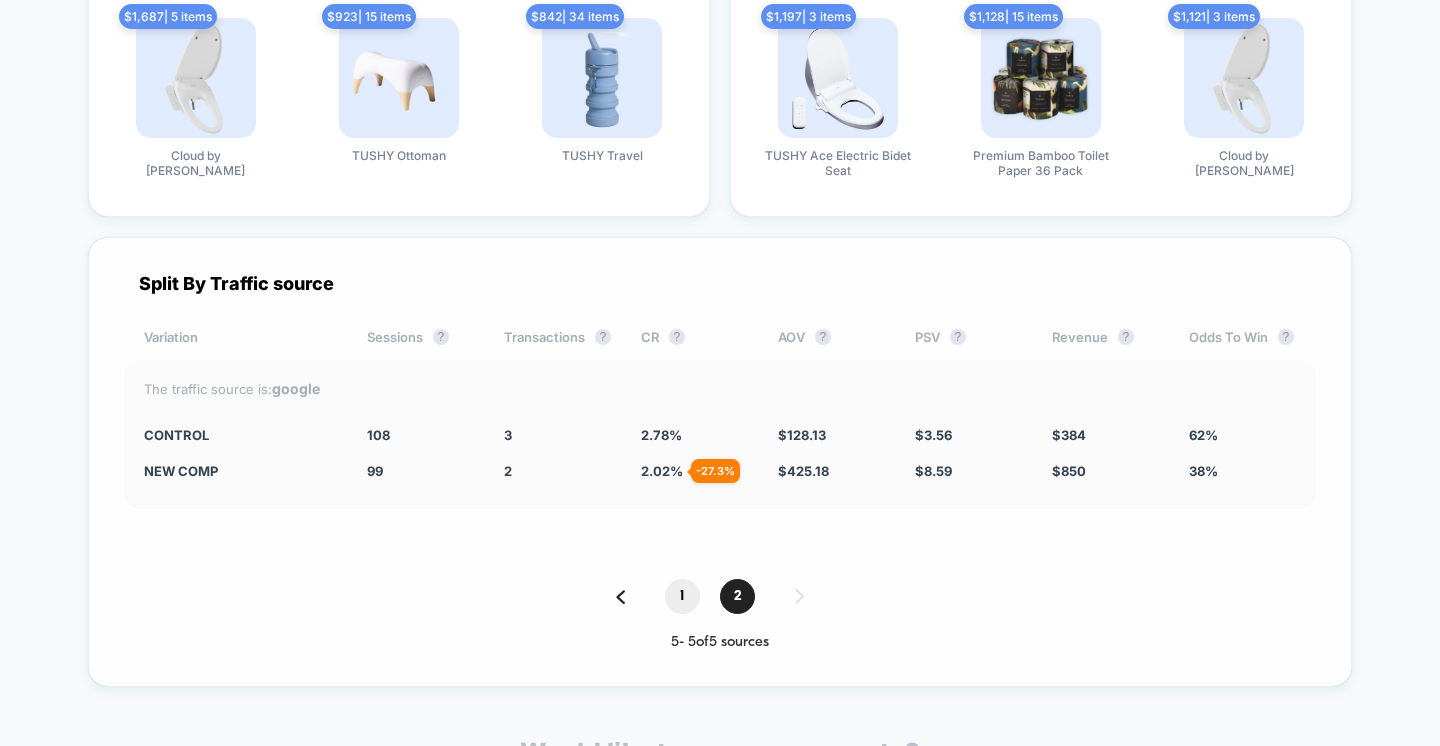 click on "1" at bounding box center [682, 596] 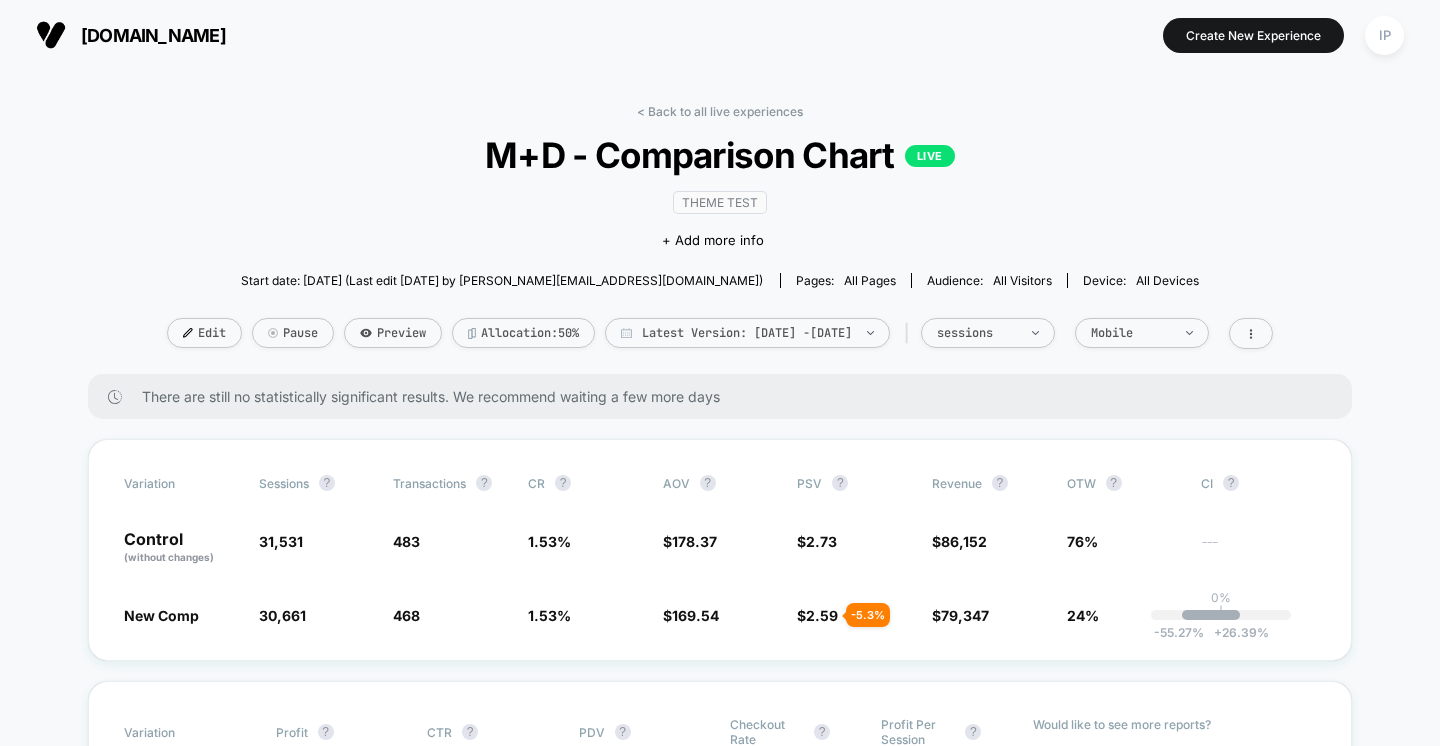 scroll, scrollTop: 167, scrollLeft: 0, axis: vertical 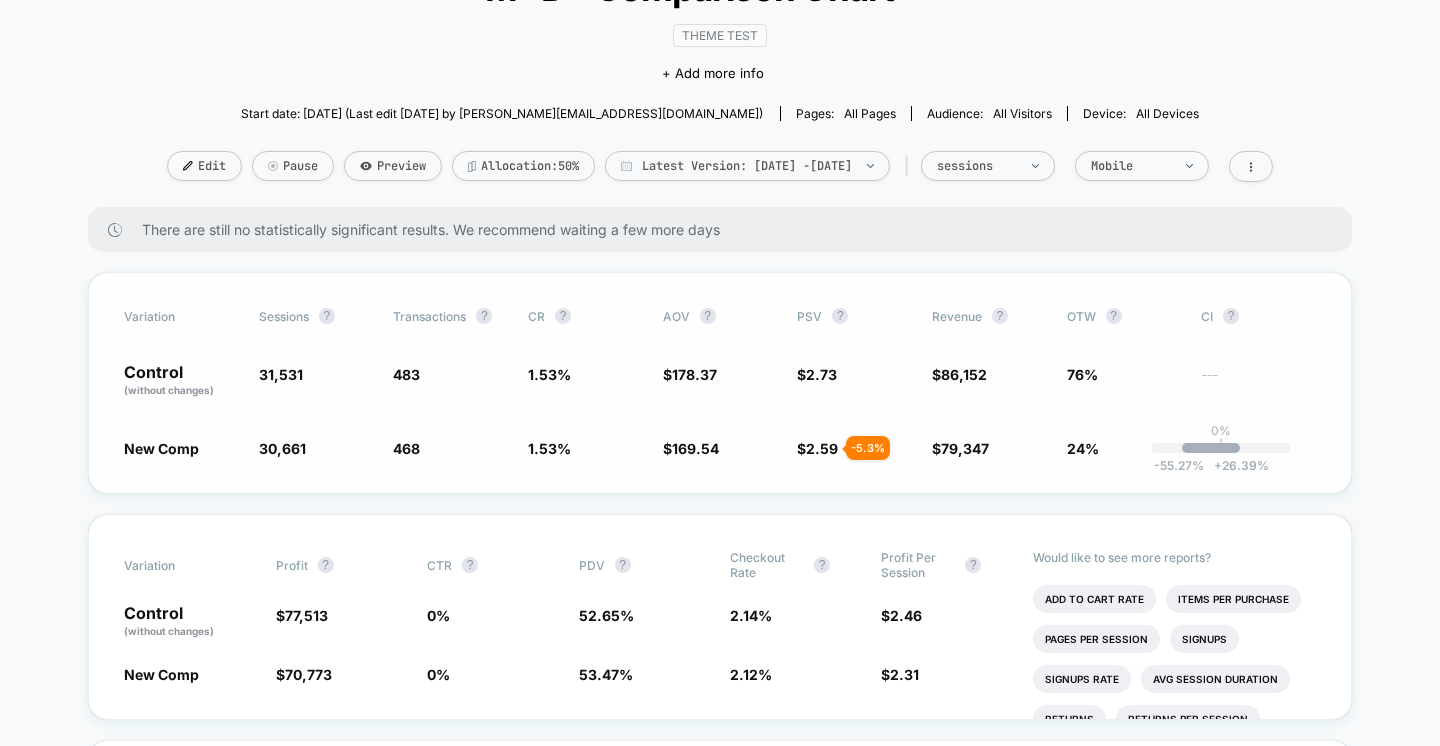 drag, startPoint x: 49, startPoint y: 305, endPoint x: 894, endPoint y: 448, distance: 857.0146 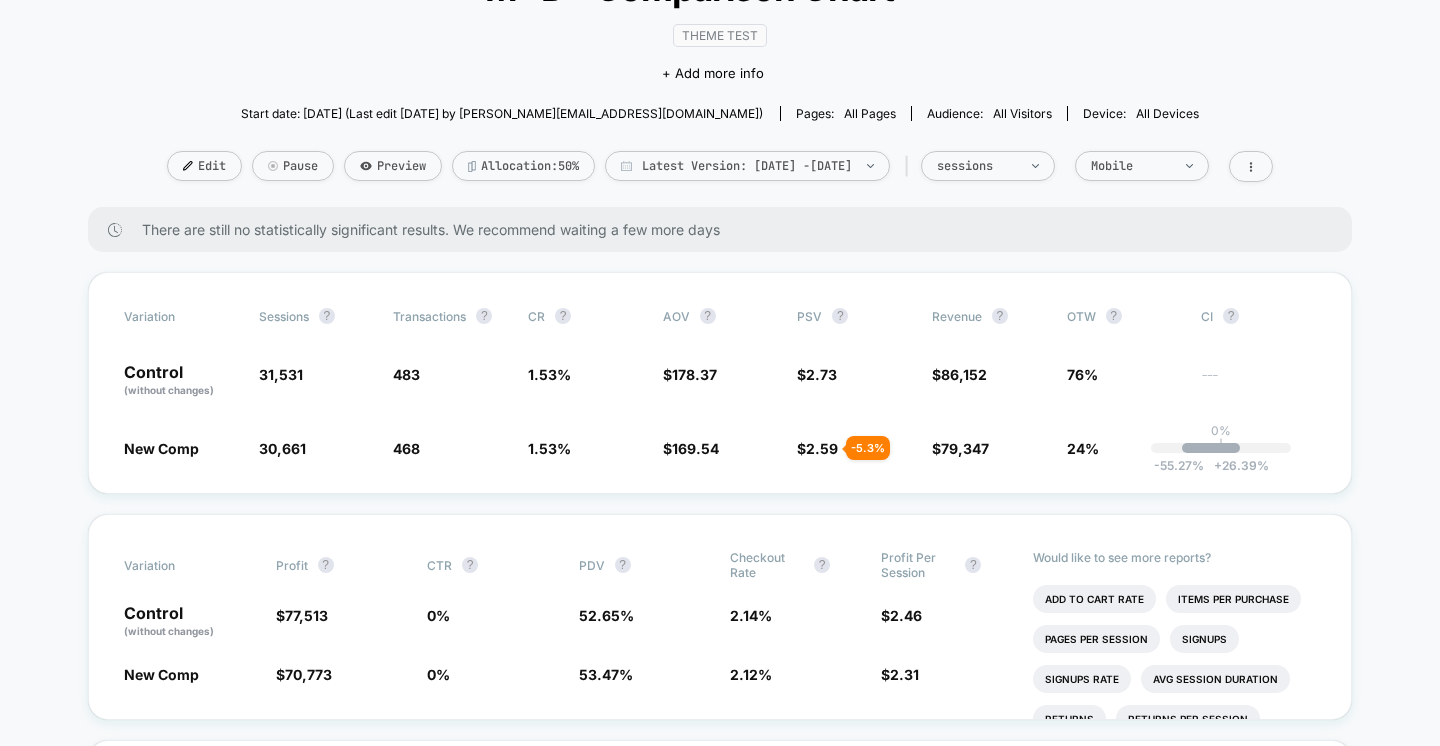 scroll, scrollTop: 1541, scrollLeft: 0, axis: vertical 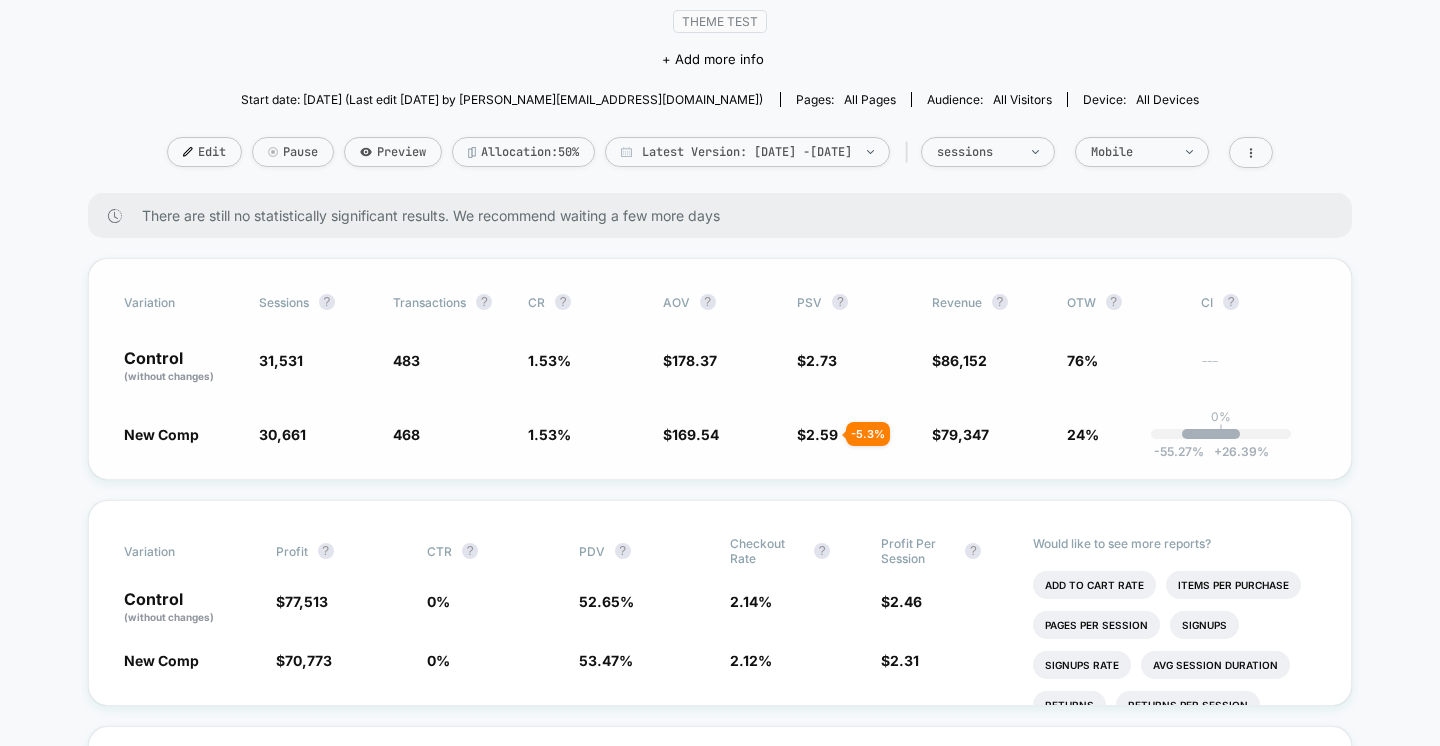 drag, startPoint x: 254, startPoint y: 360, endPoint x: 372, endPoint y: 360, distance: 118 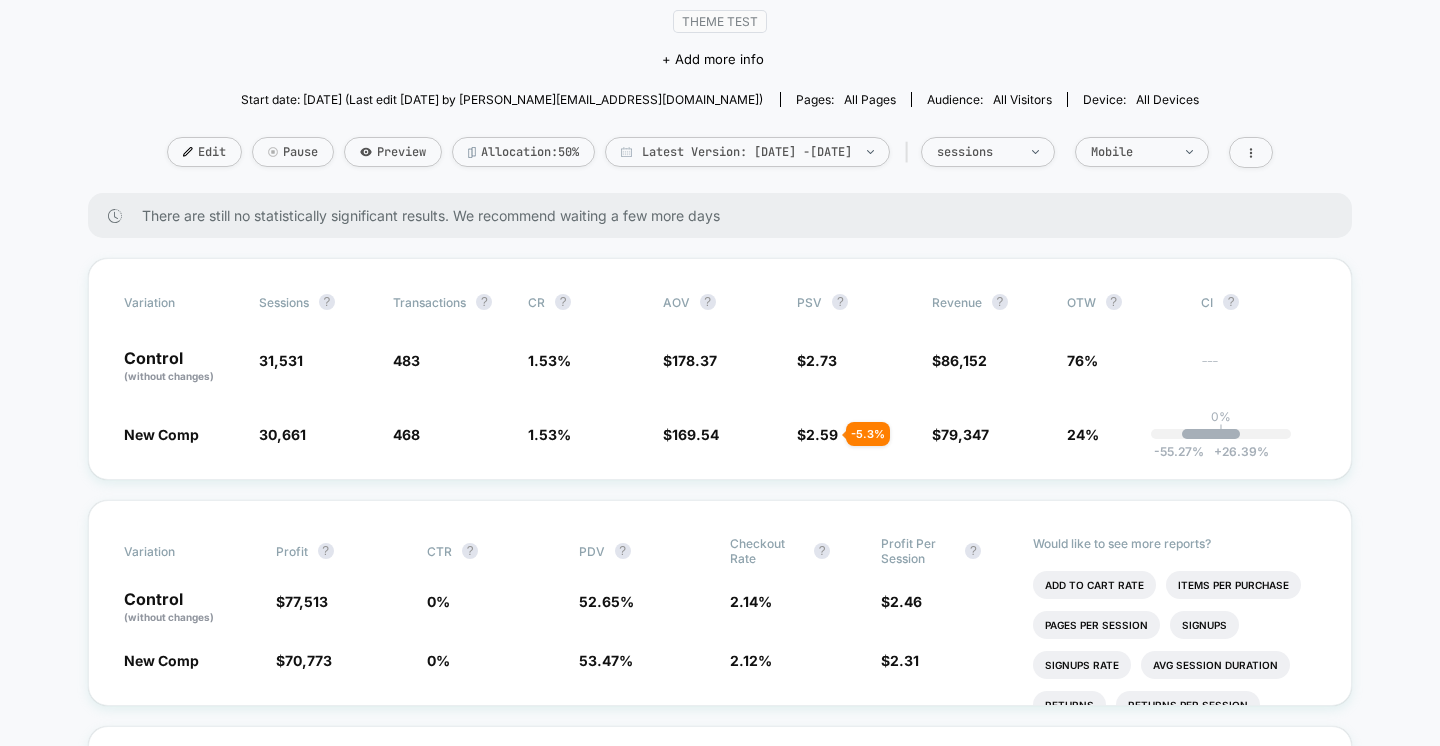 scroll, scrollTop: 0, scrollLeft: 0, axis: both 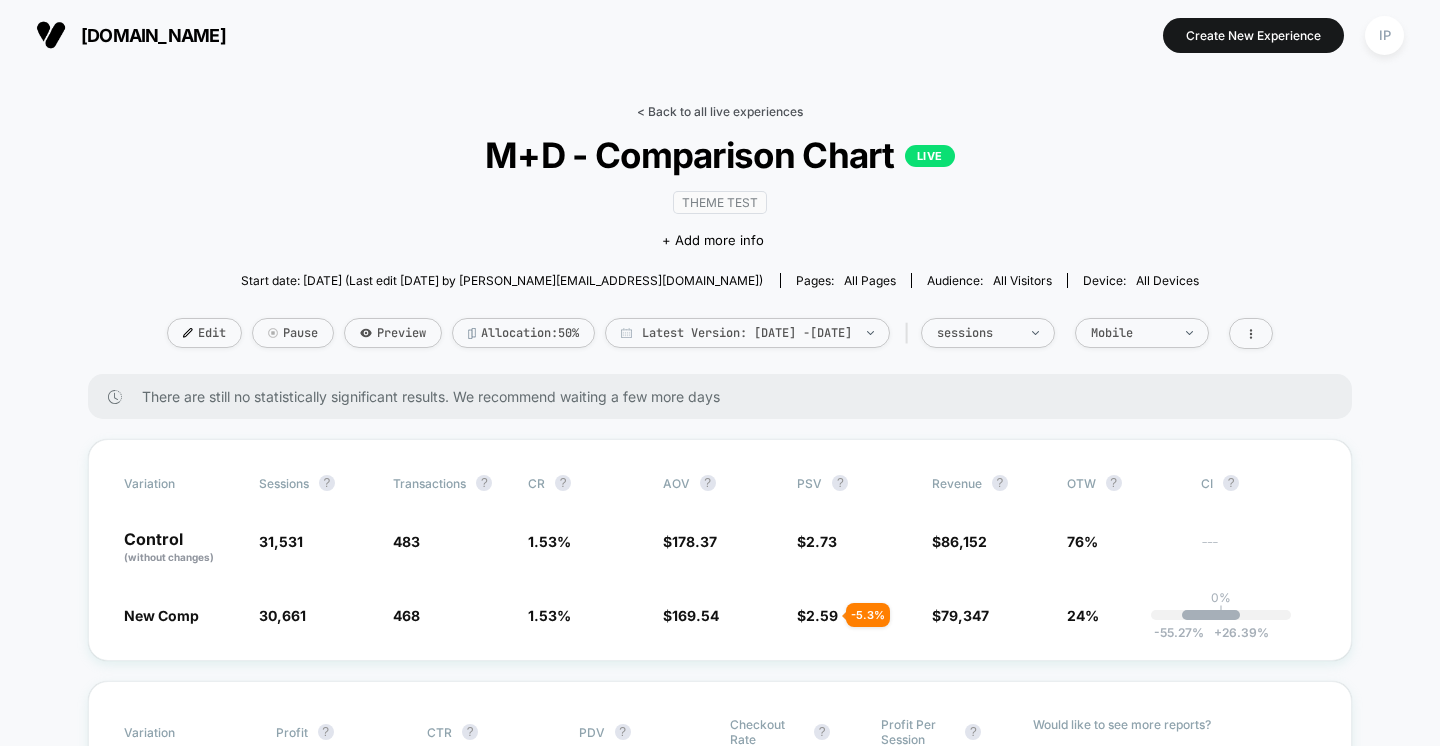 click on "< Back to all live experiences" at bounding box center [720, 111] 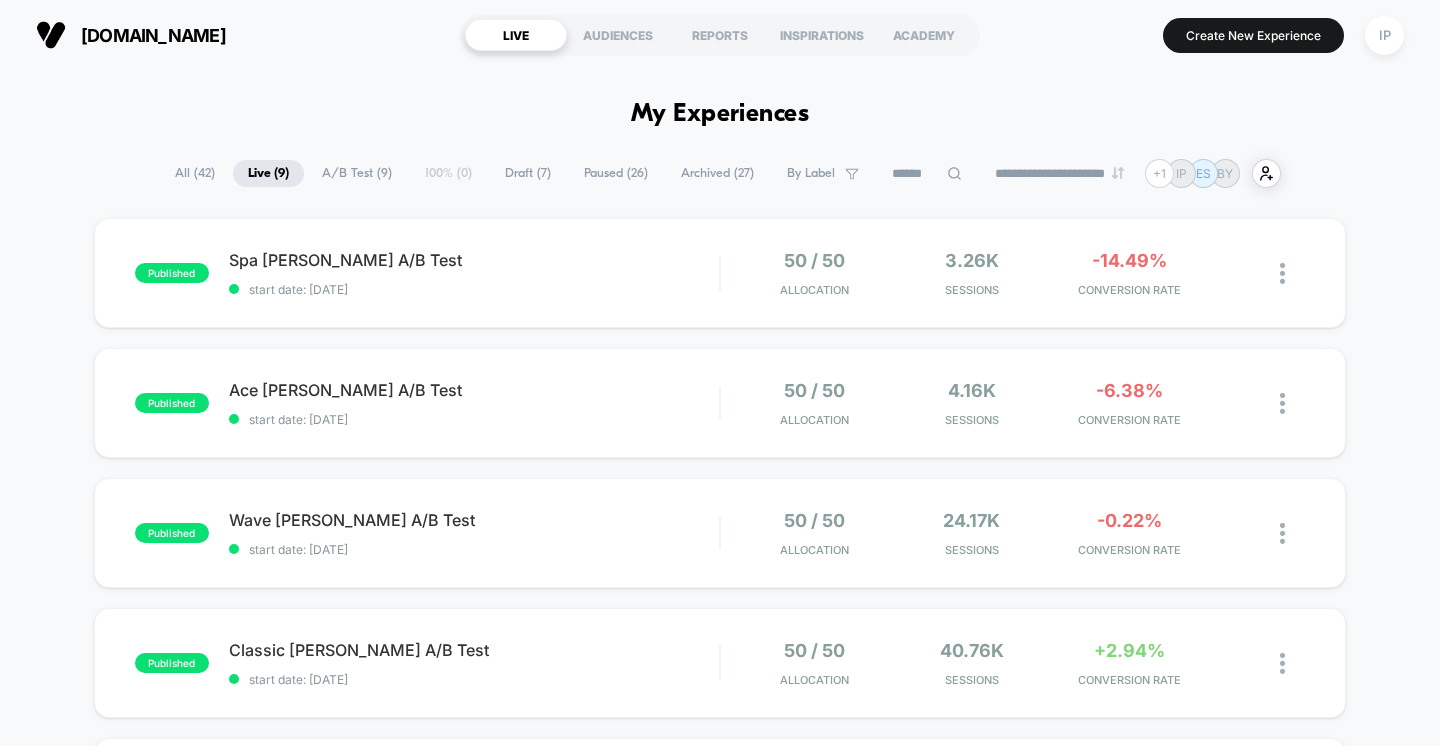 click on "published Spa [PERSON_NAME] A/B Test start date: [DATE] 50 / 50 Allocation 3.26k Sessions -14.49% CONVERSION RATE published Ace [PERSON_NAME] A/B Test start date: [DATE] 50 / 50 Allocation 4.16k Sessions -6.38% CONVERSION RATE published Wave [PERSON_NAME] A/B Test start date: [DATE] 50 / 50 Allocation 24.17k Sessions -0.22% CONVERSION RATE published Classic [PERSON_NAME] A/B Test start date: [DATE] 50 / 50 Allocation 40.76k Sessions +2.94% CONVERSION RATE published Cloud [PERSON_NAME] A/B Test start date: [DATE] 50 / 50 Allocation 3.44k Sessions +6.64% CONVERSION RATE published Oasis [PERSON_NAME] A/B Test start date: [DATE] 50 / 50 Allocation 9.73k Sessions -2.89% CONVERSION RATE published Cloud+ [PERSON_NAME] A/B Test start date: [DATE] 50 / 50 Allocation 14.12k Sessions +14.85% CONVERSION RATE published M+D - Comparison Chart Theme Test start date: [DATE] 50 / 50 Allocation 86.67k Sessions -3.22% PER SESSION VALUE published Aura Angi A/B Test start date: [DATE] 50 / 50 Allocation 4.26k Sessions -10.95% CONVERSION RATE Create New Experience" at bounding box center (720, 850) 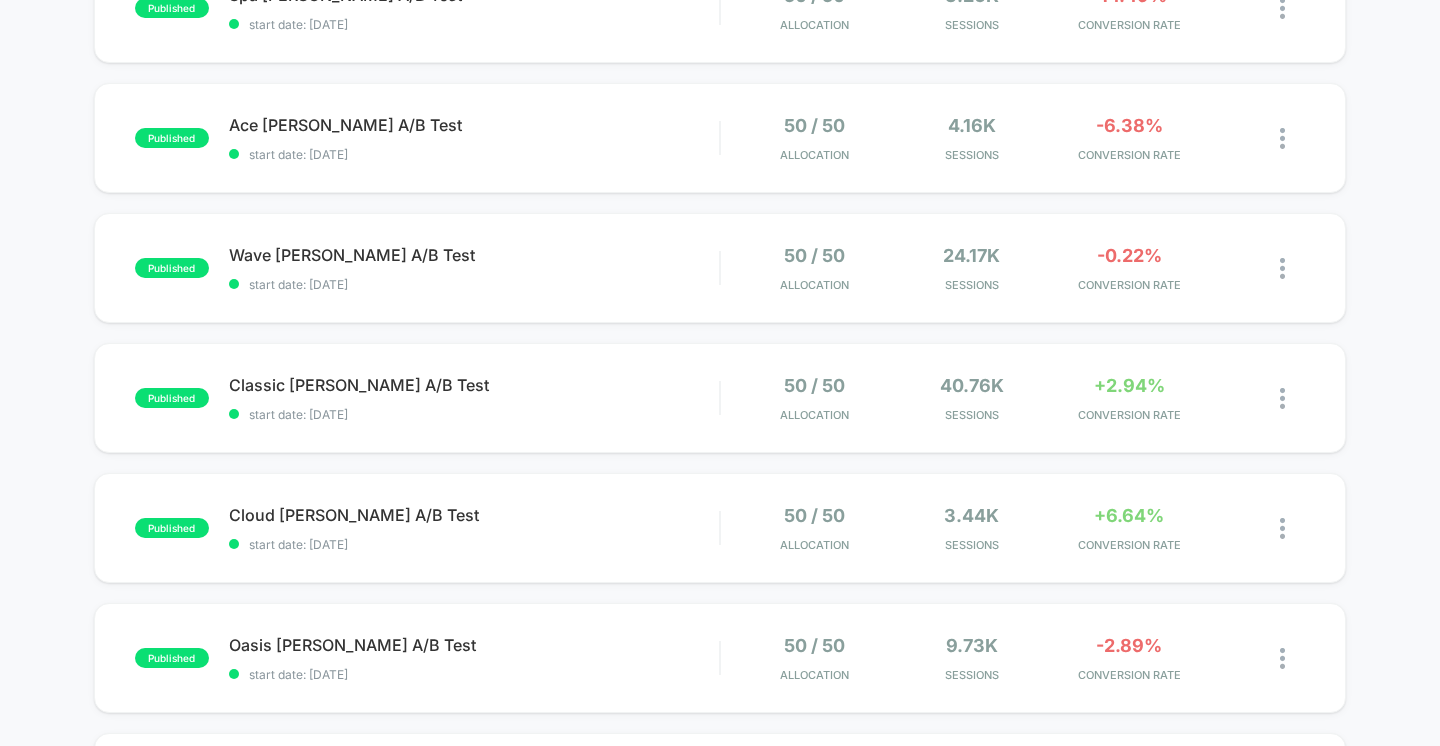 scroll, scrollTop: 307, scrollLeft: 0, axis: vertical 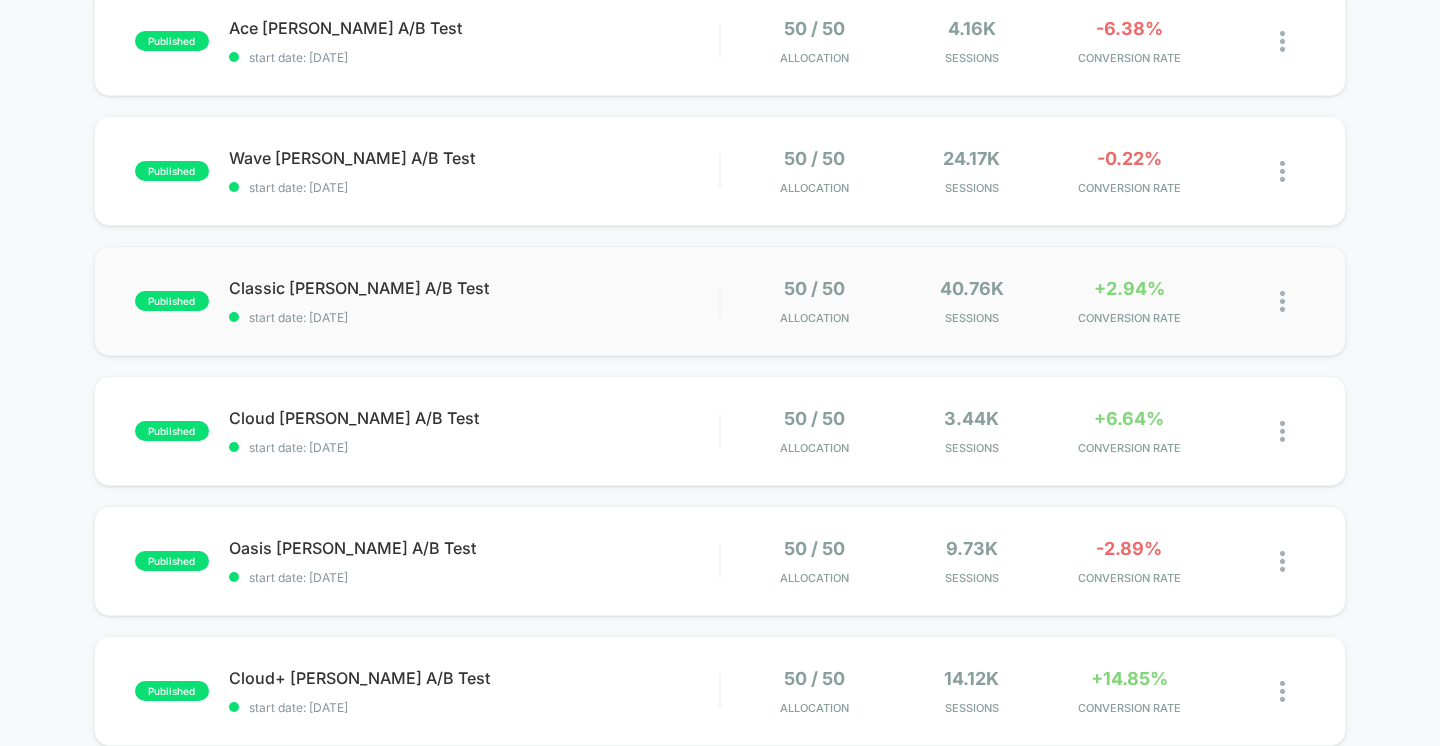 drag, startPoint x: 189, startPoint y: 270, endPoint x: 496, endPoint y: 321, distance: 311.20734 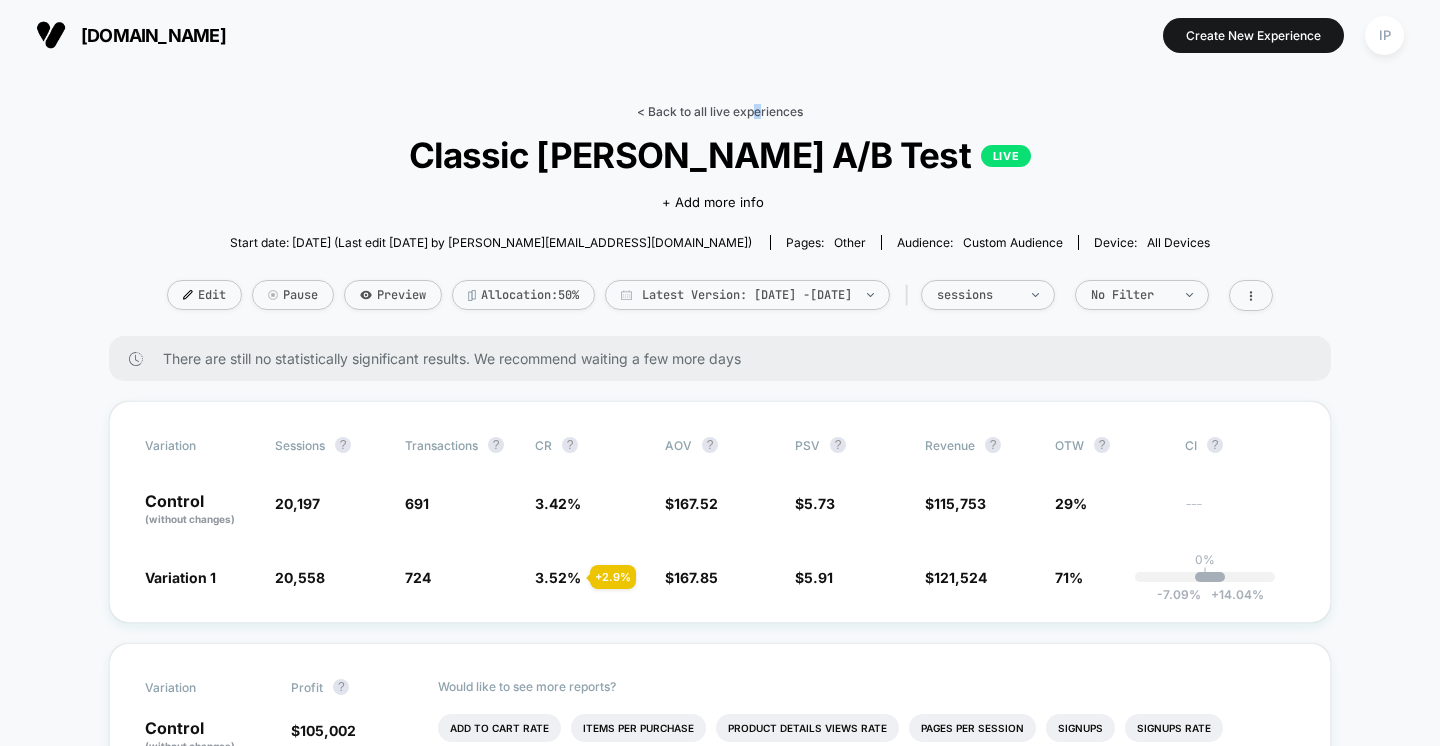 click on "< Back to all live experiences" at bounding box center (720, 111) 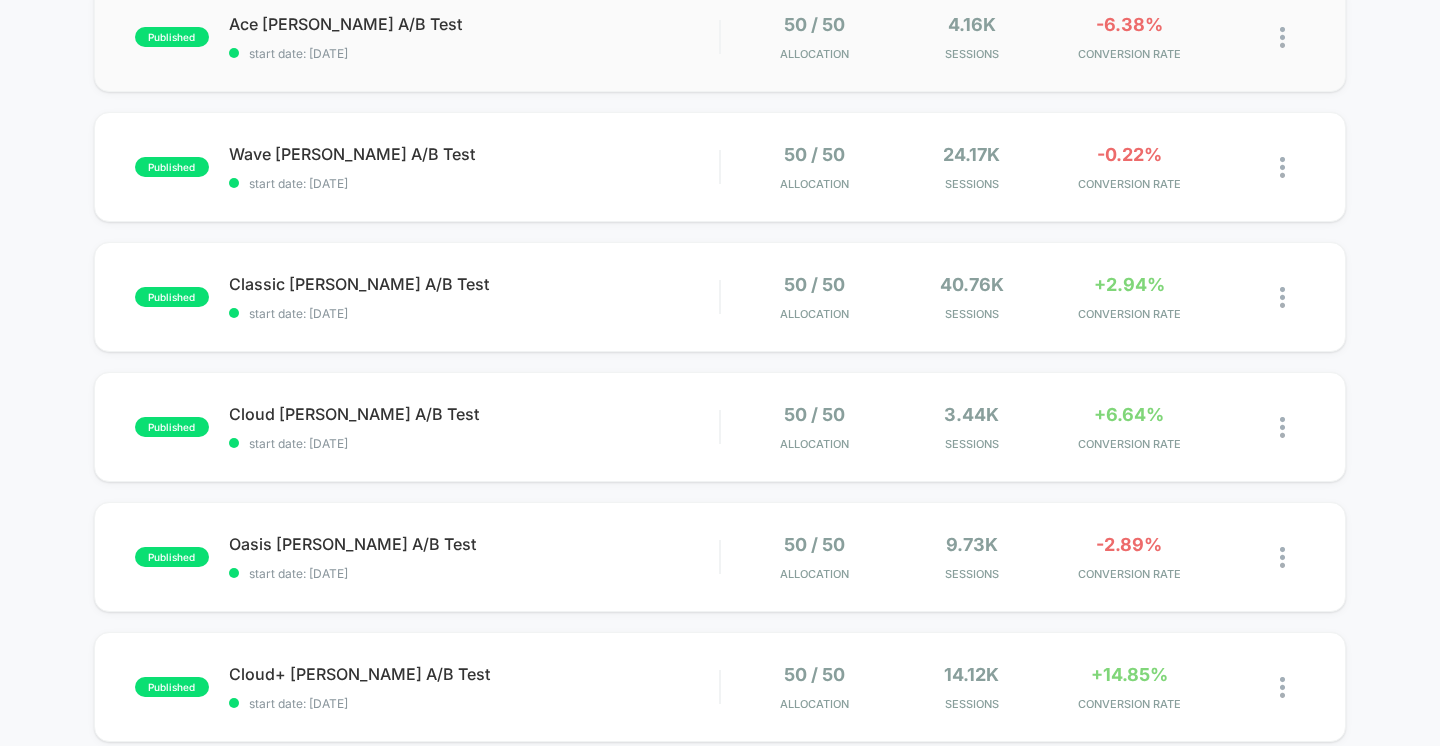 scroll, scrollTop: 368, scrollLeft: 0, axis: vertical 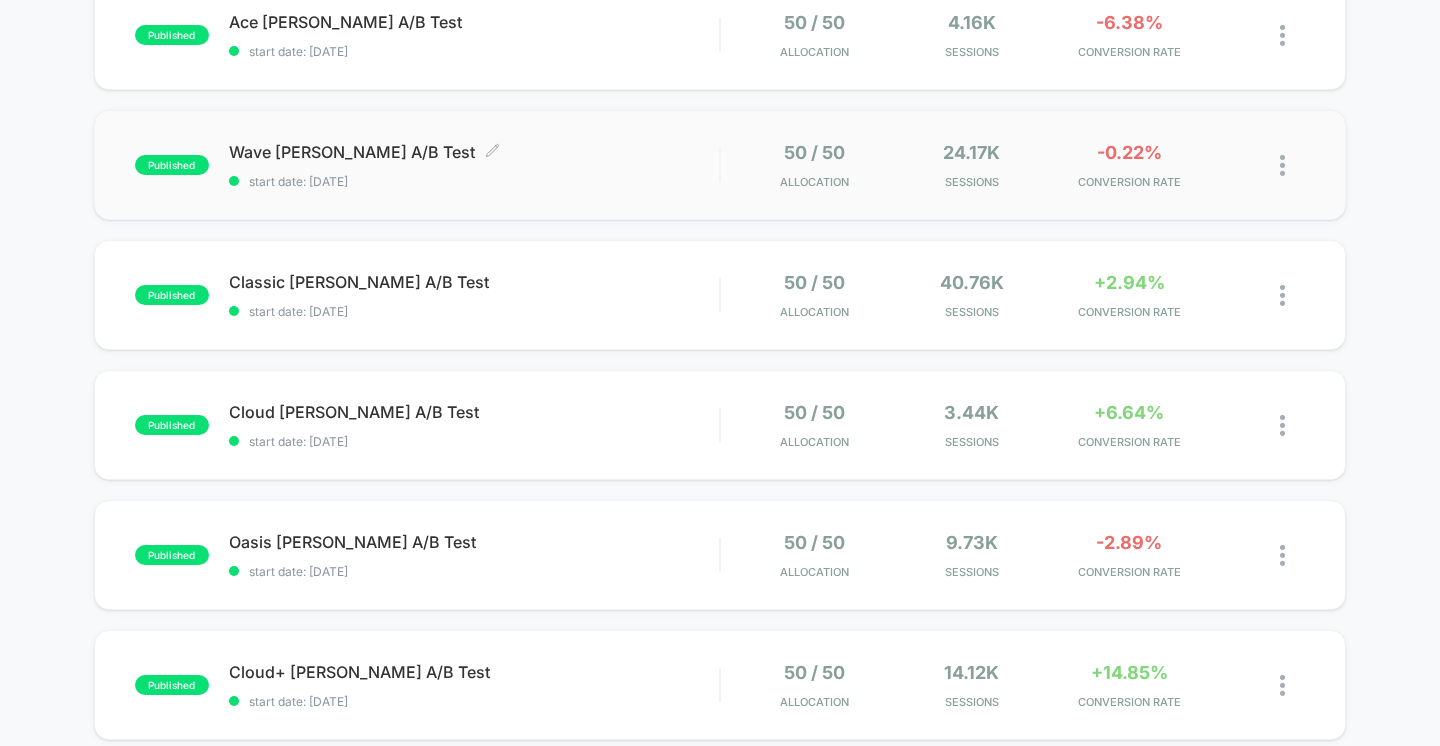 click on "start date: [DATE]" at bounding box center [474, 181] 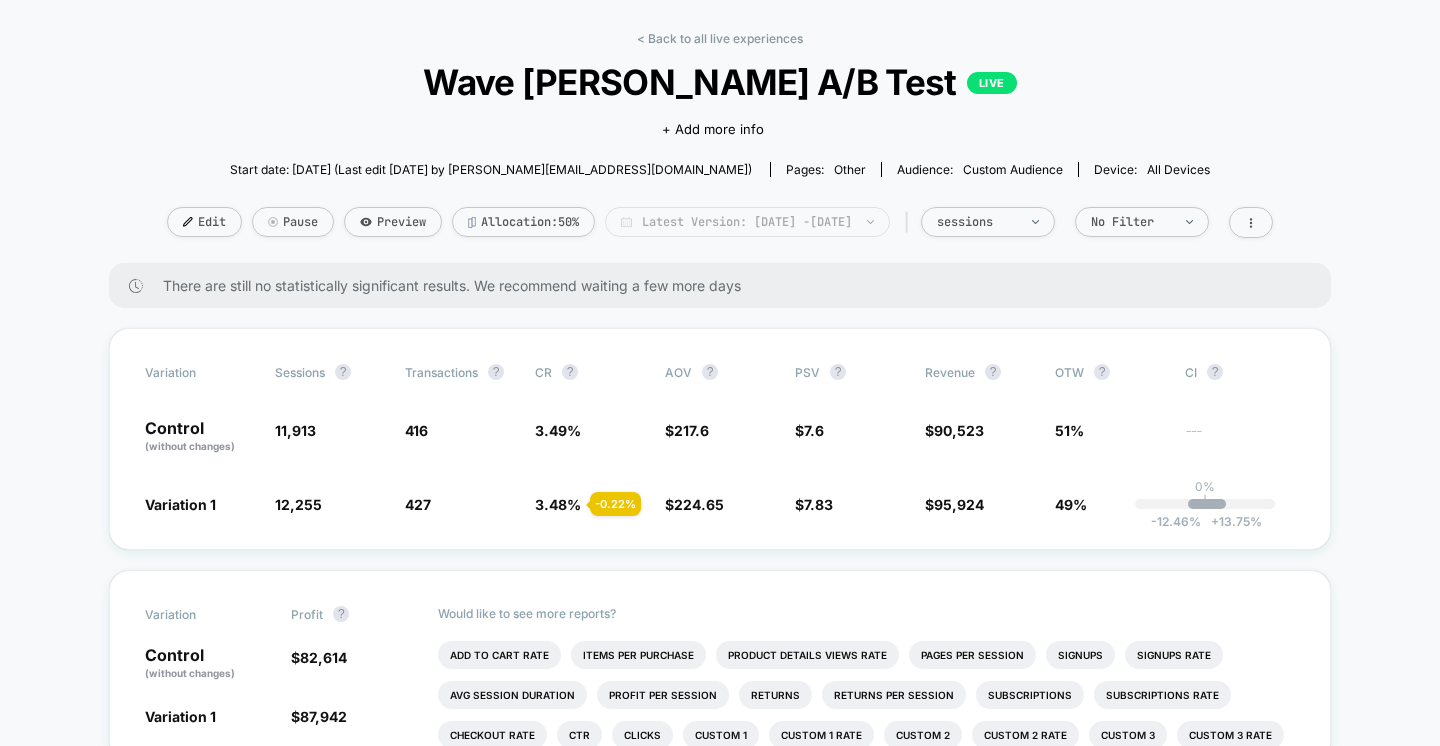 scroll, scrollTop: 71, scrollLeft: 0, axis: vertical 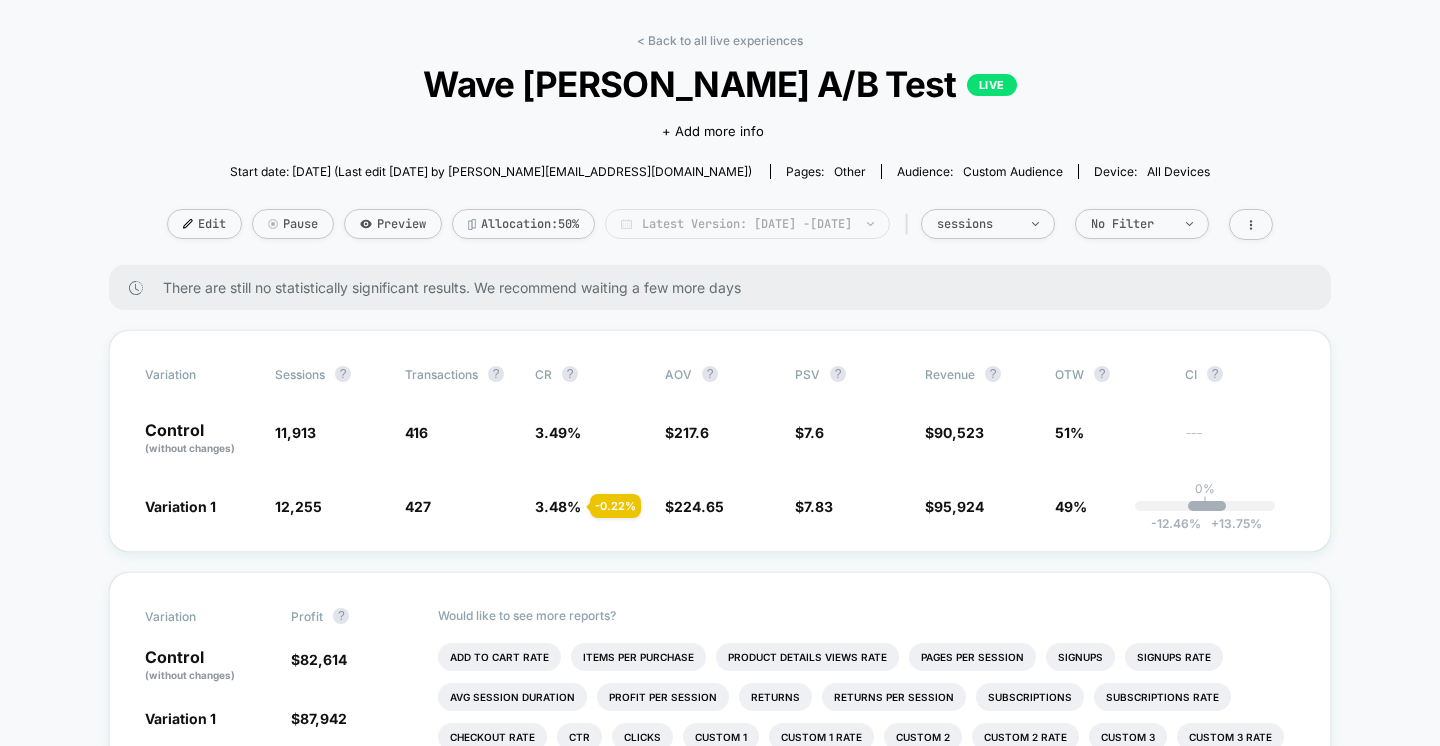 click on "Latest Version:     [DATE]    -    [DATE]" at bounding box center [747, 224] 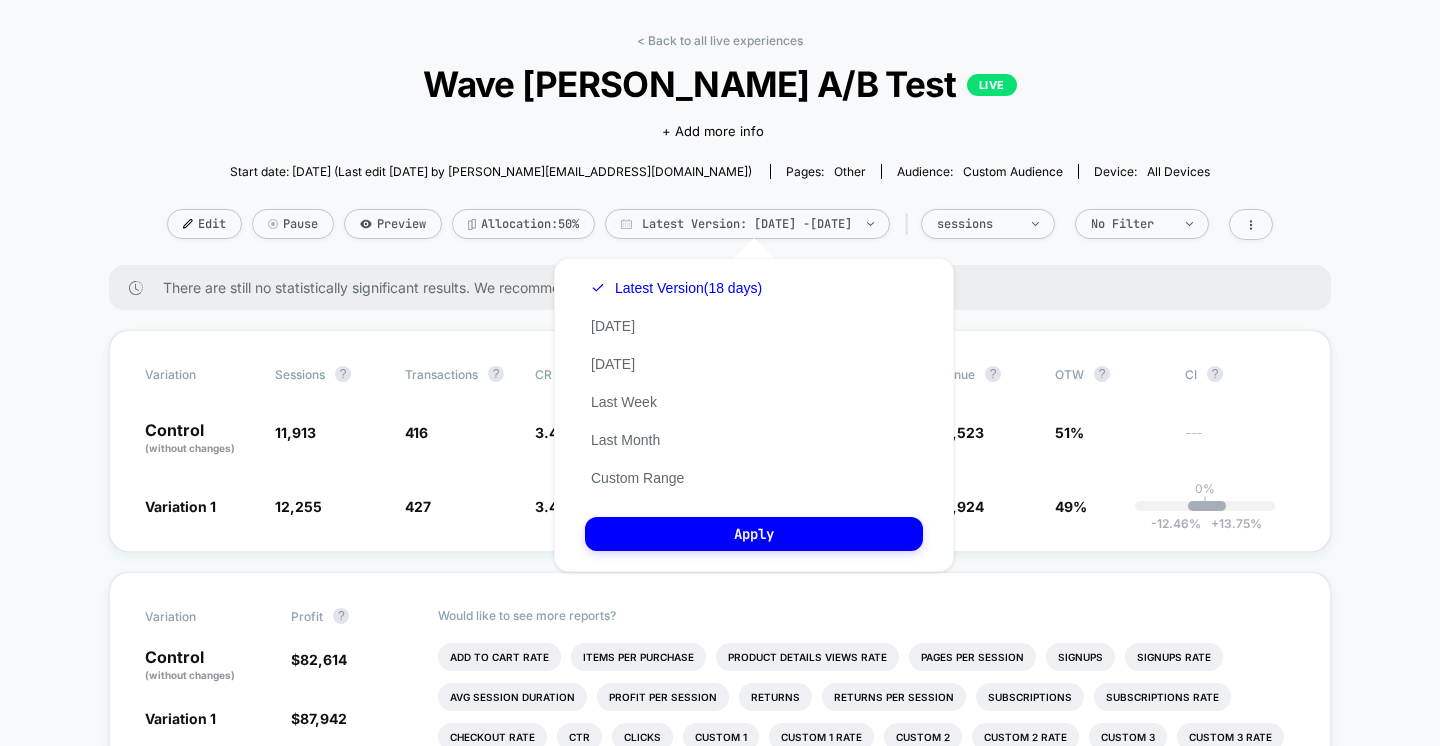 click on "Start date: [DATE] (Last edit [DATE] by [PERSON_NAME][EMAIL_ADDRESS][DOMAIN_NAME])" at bounding box center (491, 171) 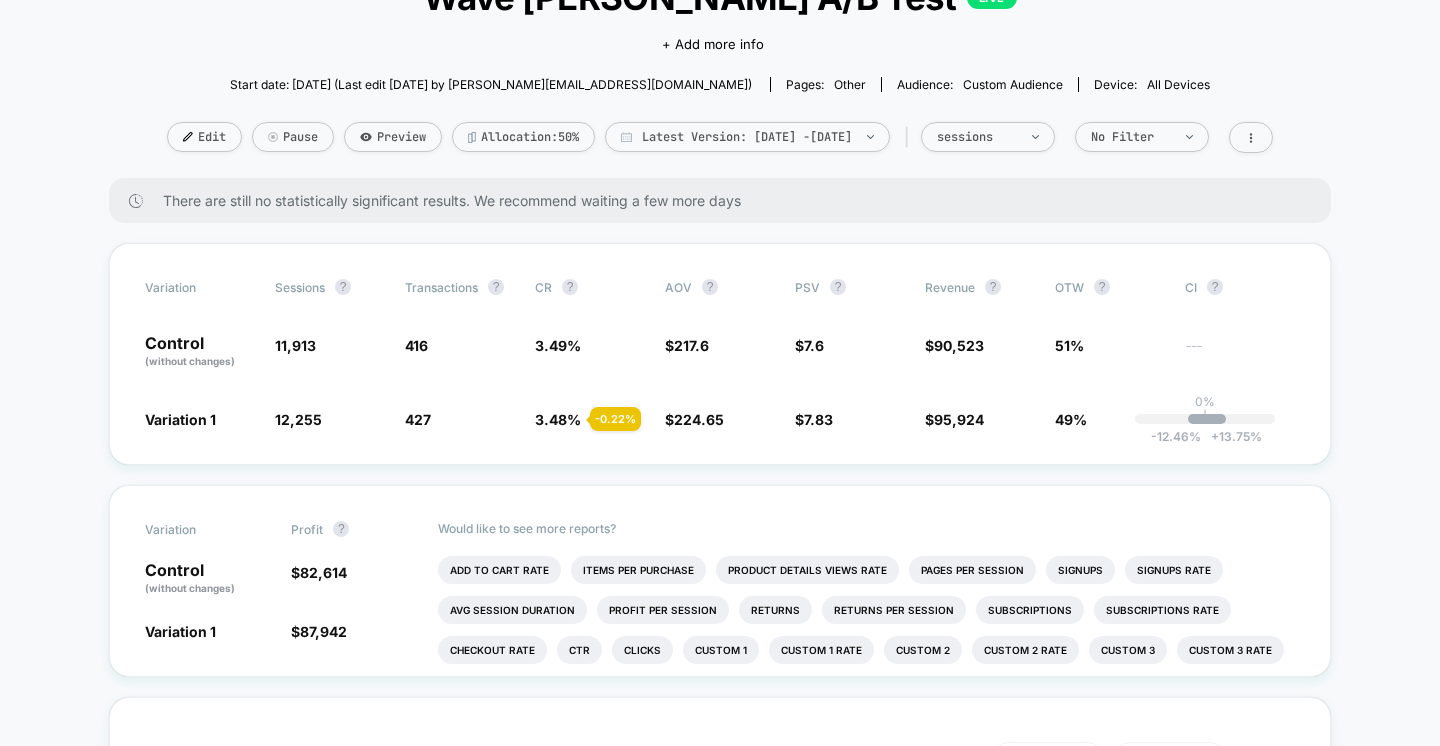 scroll, scrollTop: 0, scrollLeft: 0, axis: both 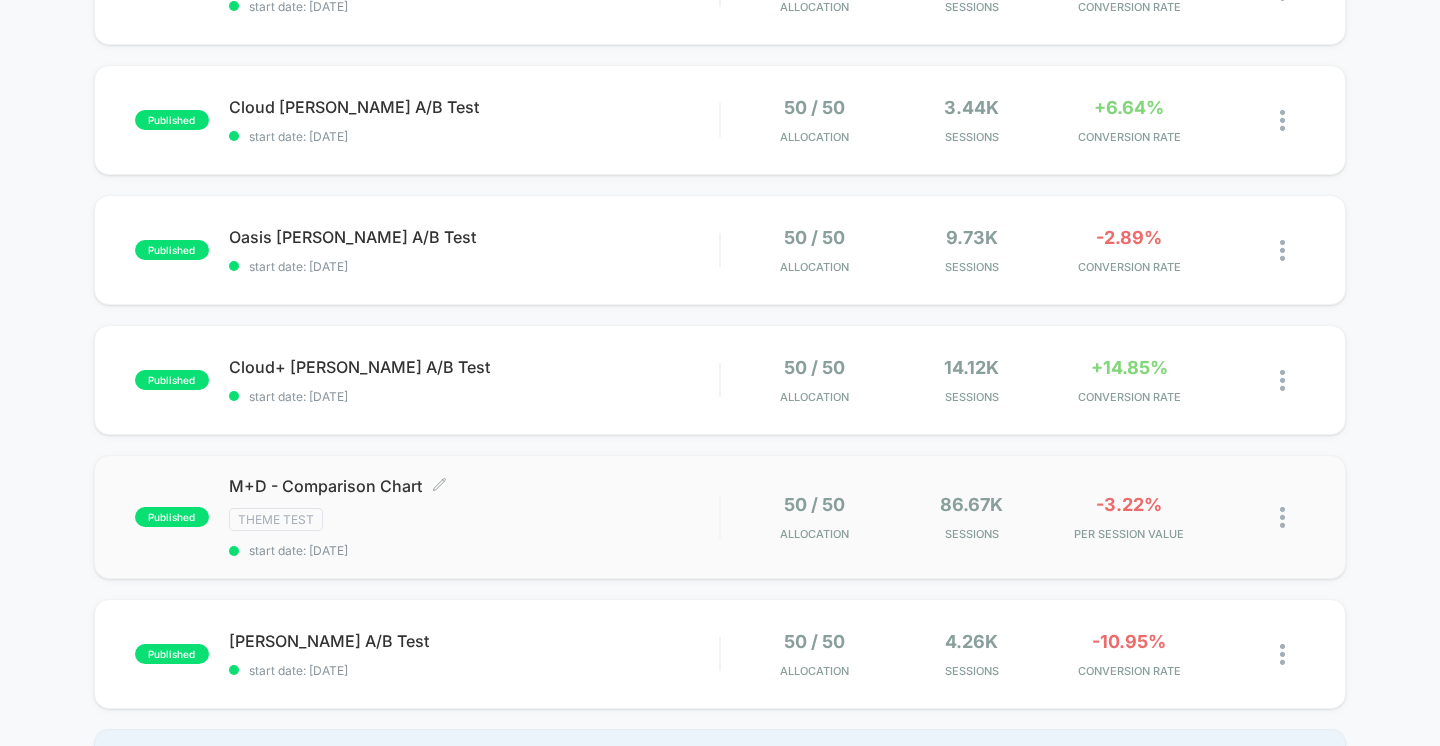 click on "M+D - Comparison Chart Click to edit experience details" at bounding box center (474, 486) 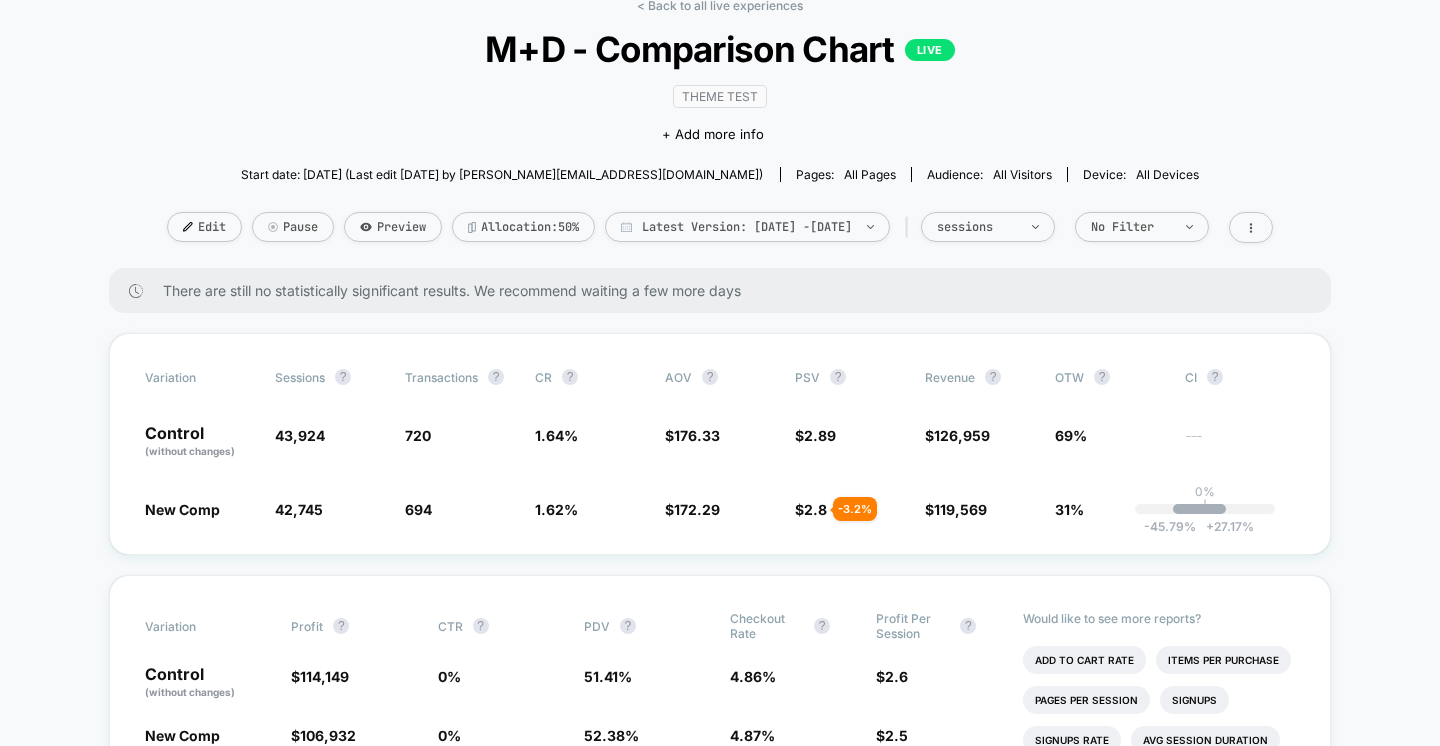 scroll, scrollTop: 88, scrollLeft: 0, axis: vertical 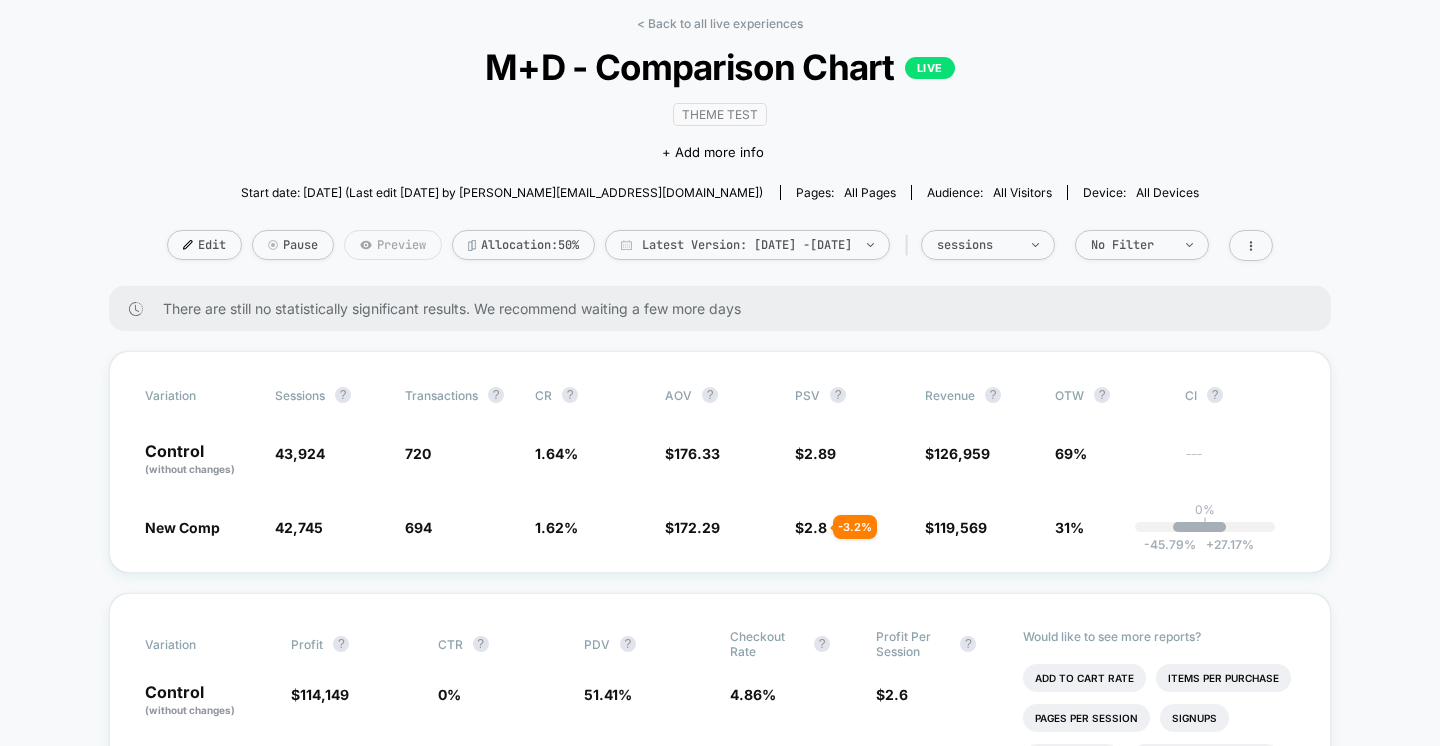 click on "Preview" at bounding box center [393, 245] 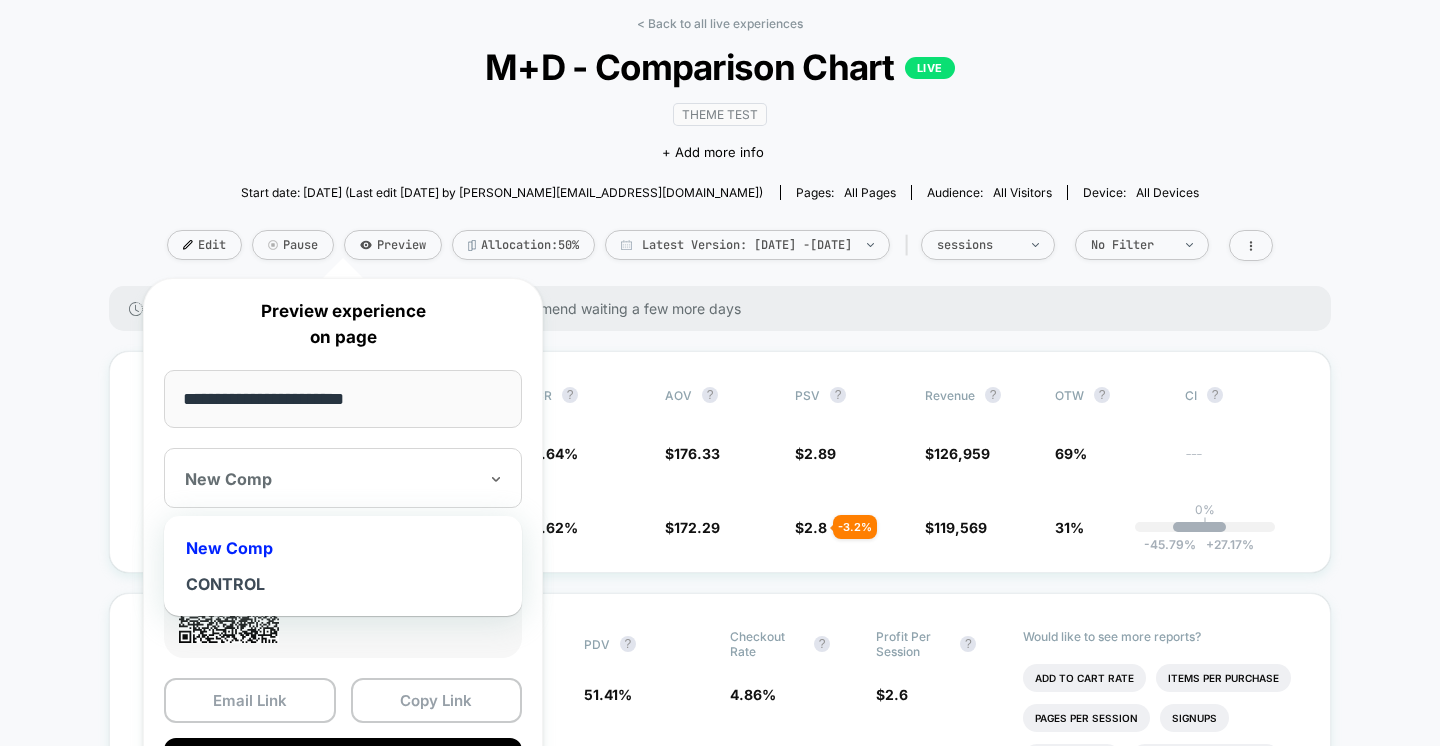 click at bounding box center (331, 479) 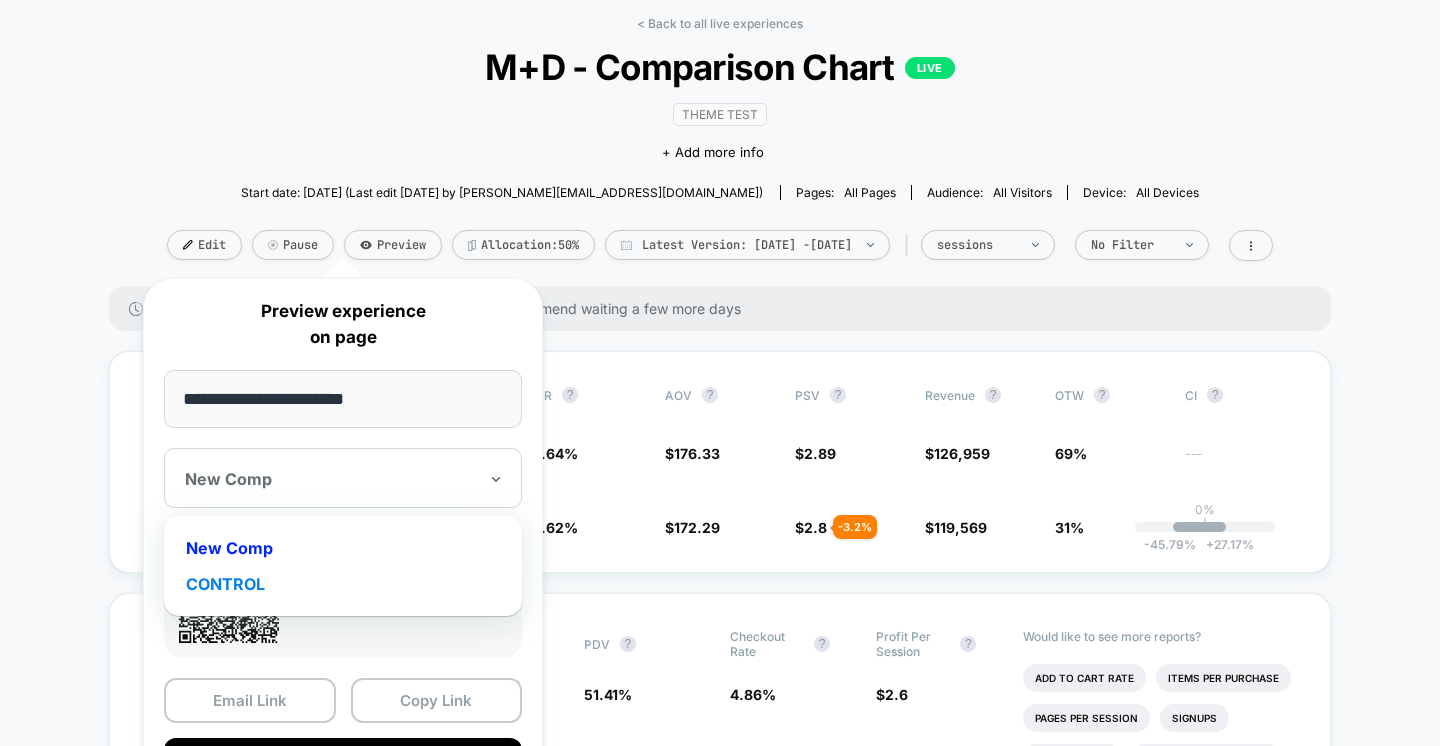 click on "CONTROL" at bounding box center (343, 584) 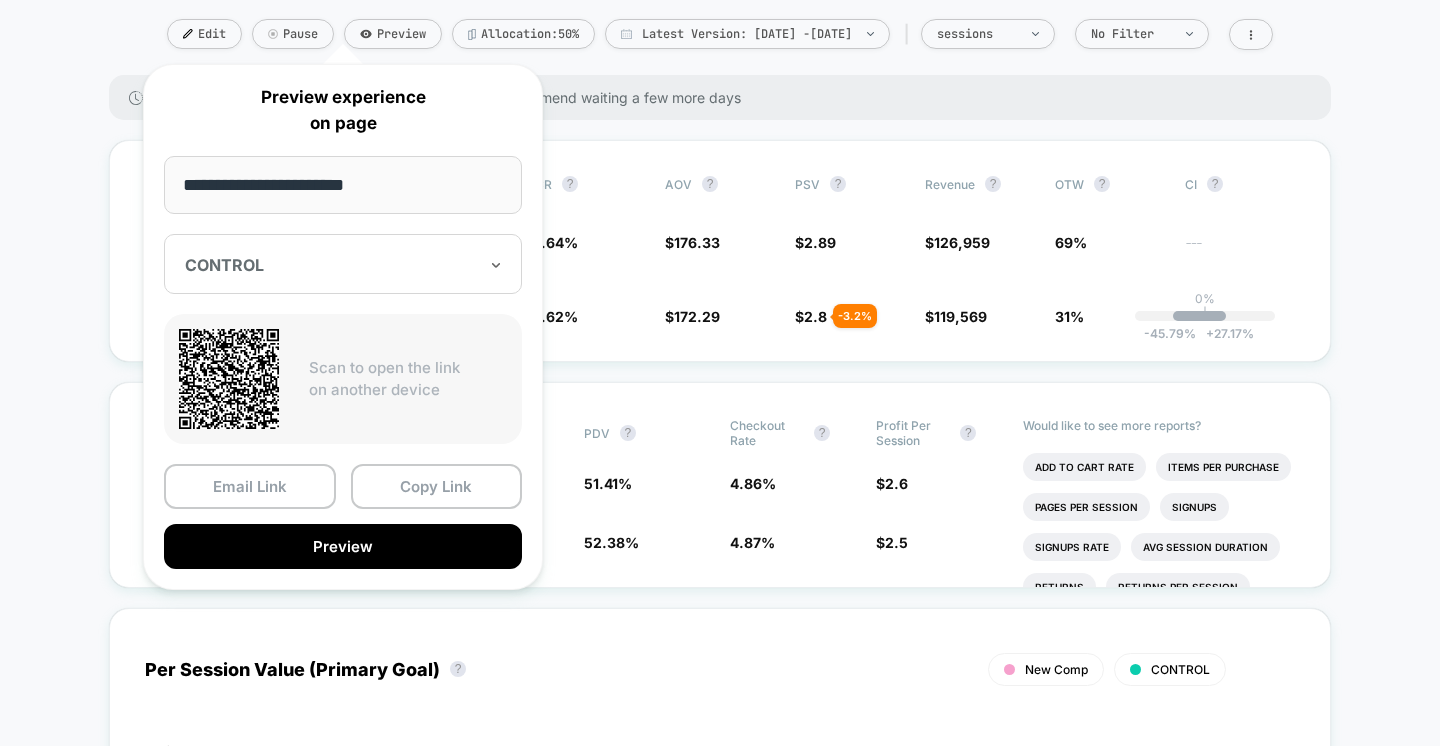 scroll, scrollTop: 302, scrollLeft: 0, axis: vertical 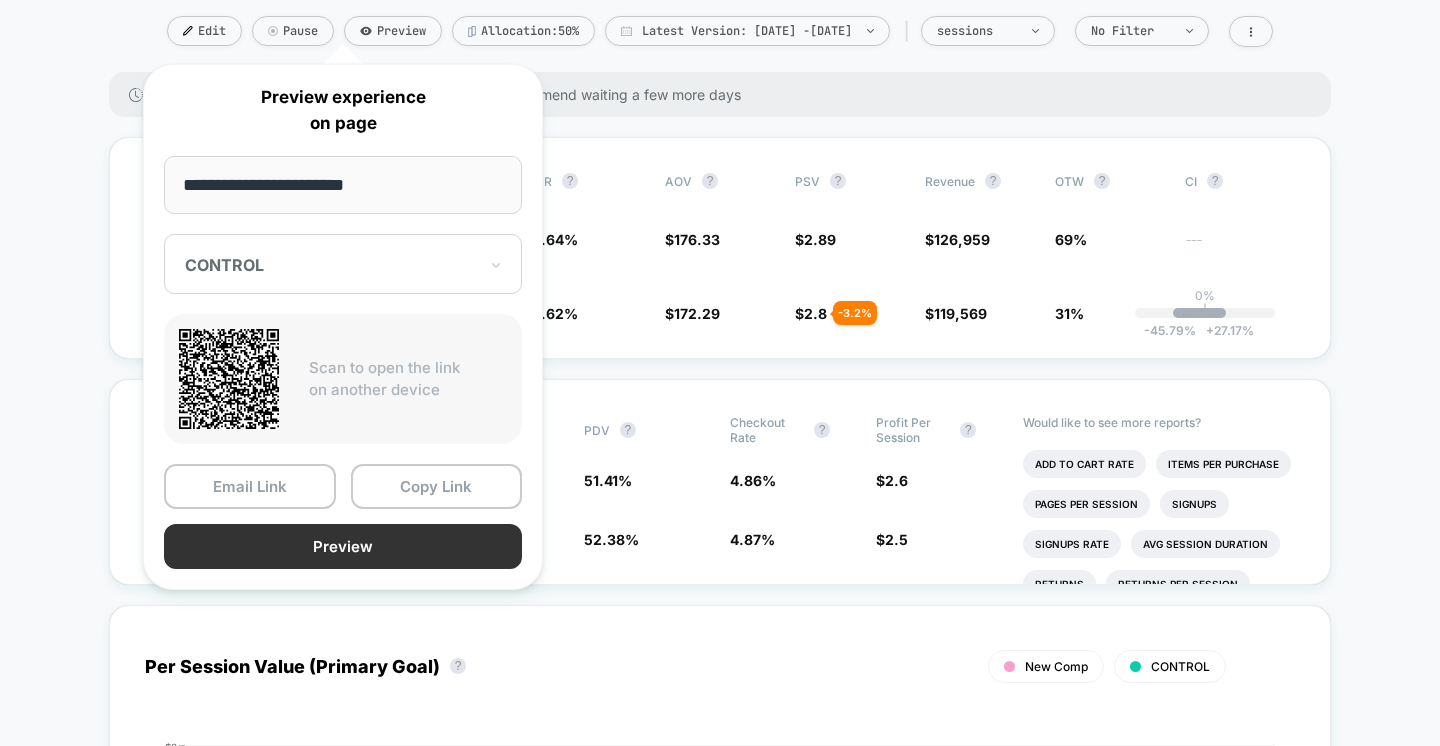 click on "Preview" at bounding box center [343, 546] 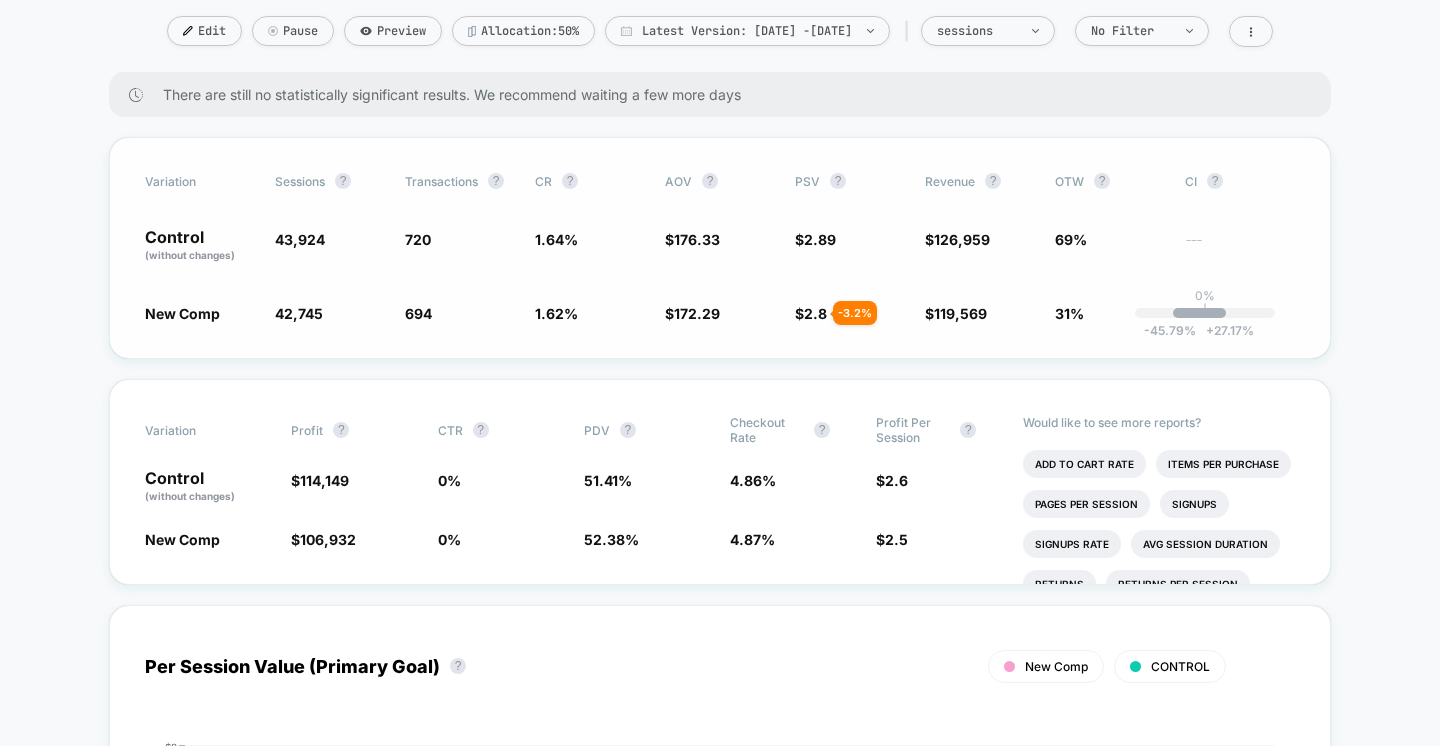 scroll, scrollTop: 0, scrollLeft: 0, axis: both 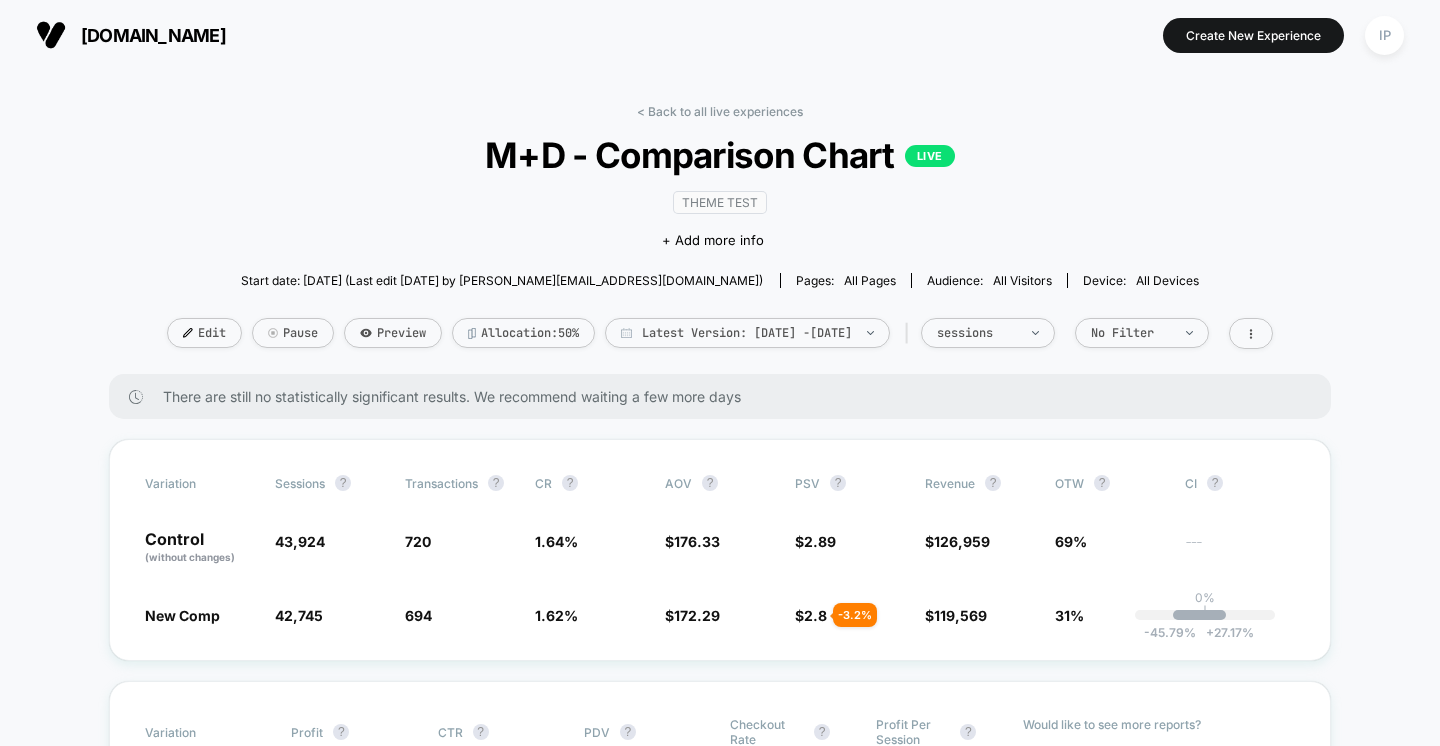 click on "< Back to all live experiences  M+D - Comparison Chart LIVE Theme Test Click to edit experience details + Add more info Start date: [DATE] (Last edit [DATE] by [PERSON_NAME][EMAIL_ADDRESS][DOMAIN_NAME]) Pages: all pages Audience: All Visitors Device: all devices Edit Pause  Preview Allocation:  50% Latest Version:     [DATE]    -    [DATE] |   sessions   No Filter" at bounding box center [720, 239] 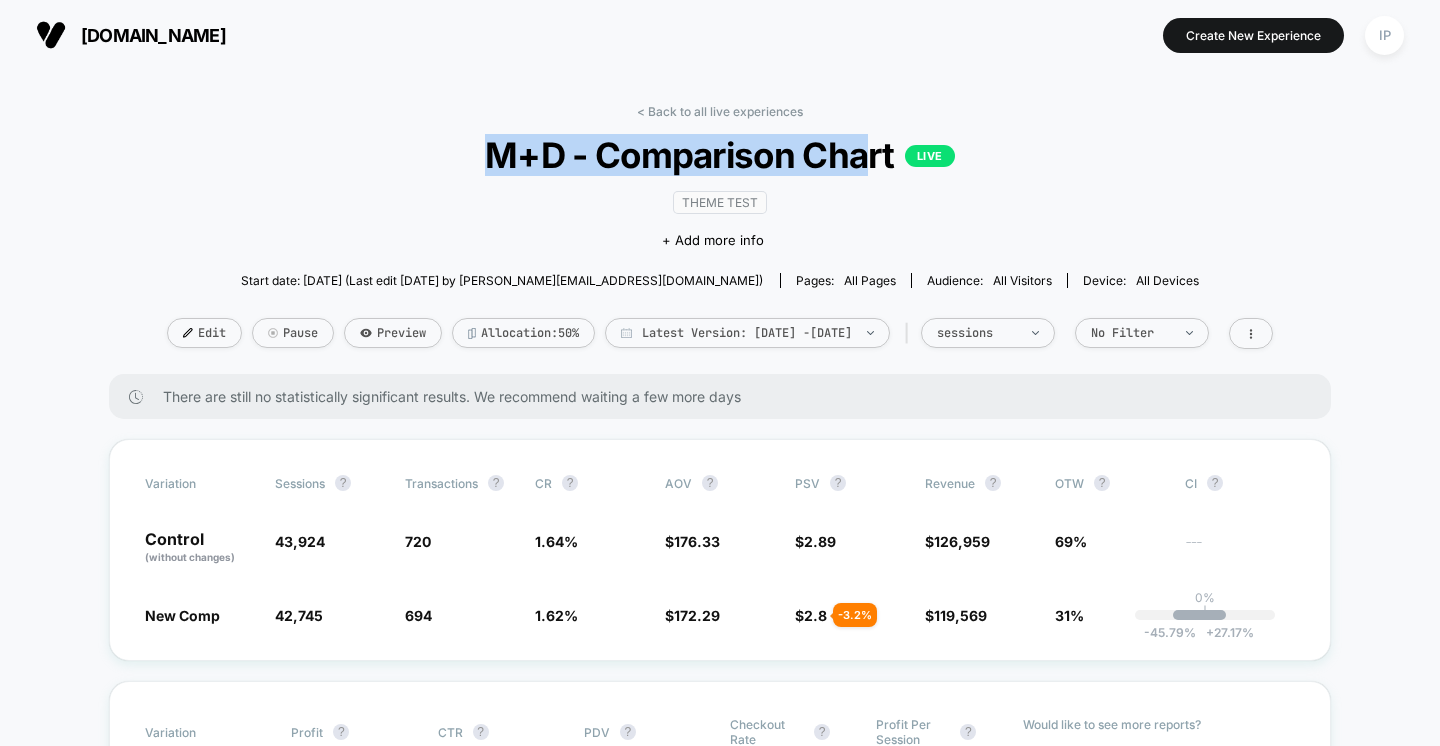 drag, startPoint x: 467, startPoint y: 157, endPoint x: 877, endPoint y: 165, distance: 410.07803 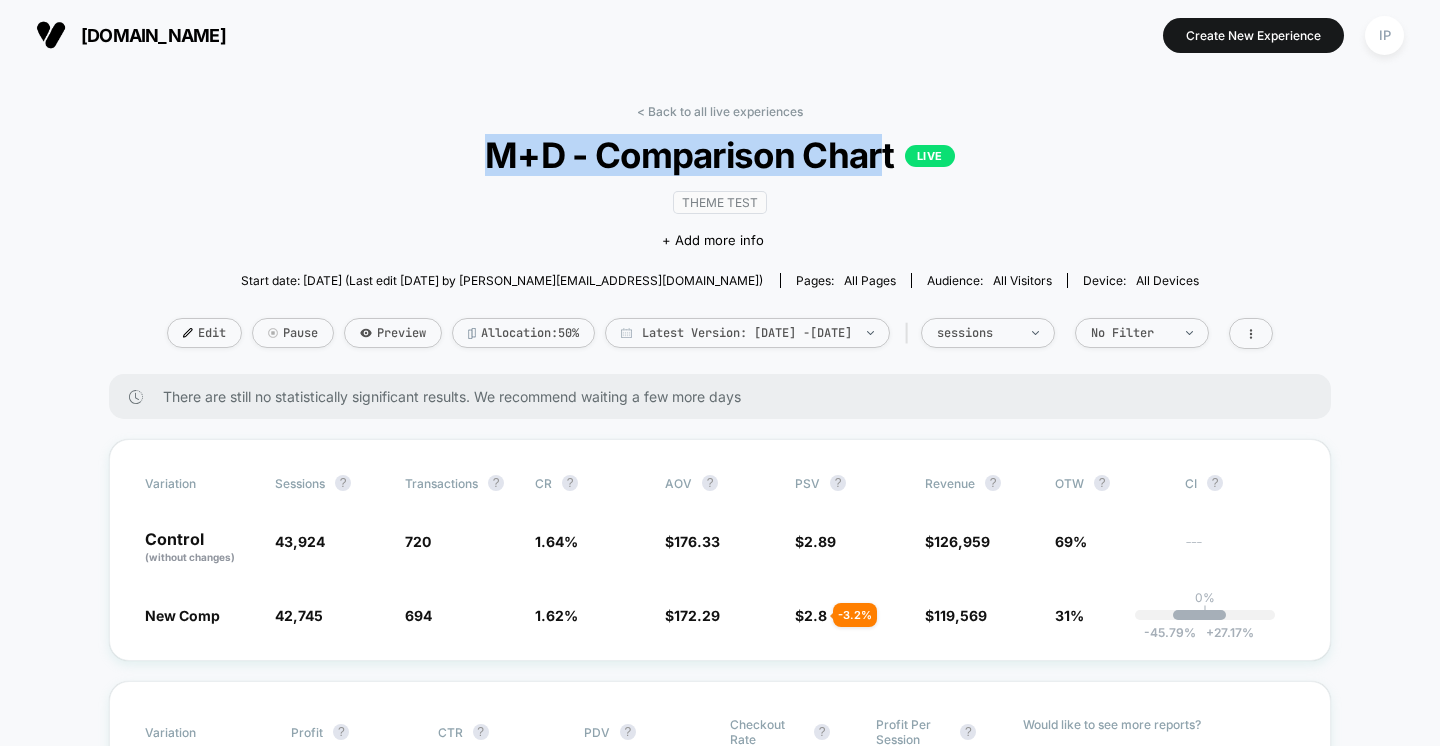 click on "M+D - Comparison Chart LIVE" at bounding box center [719, 155] 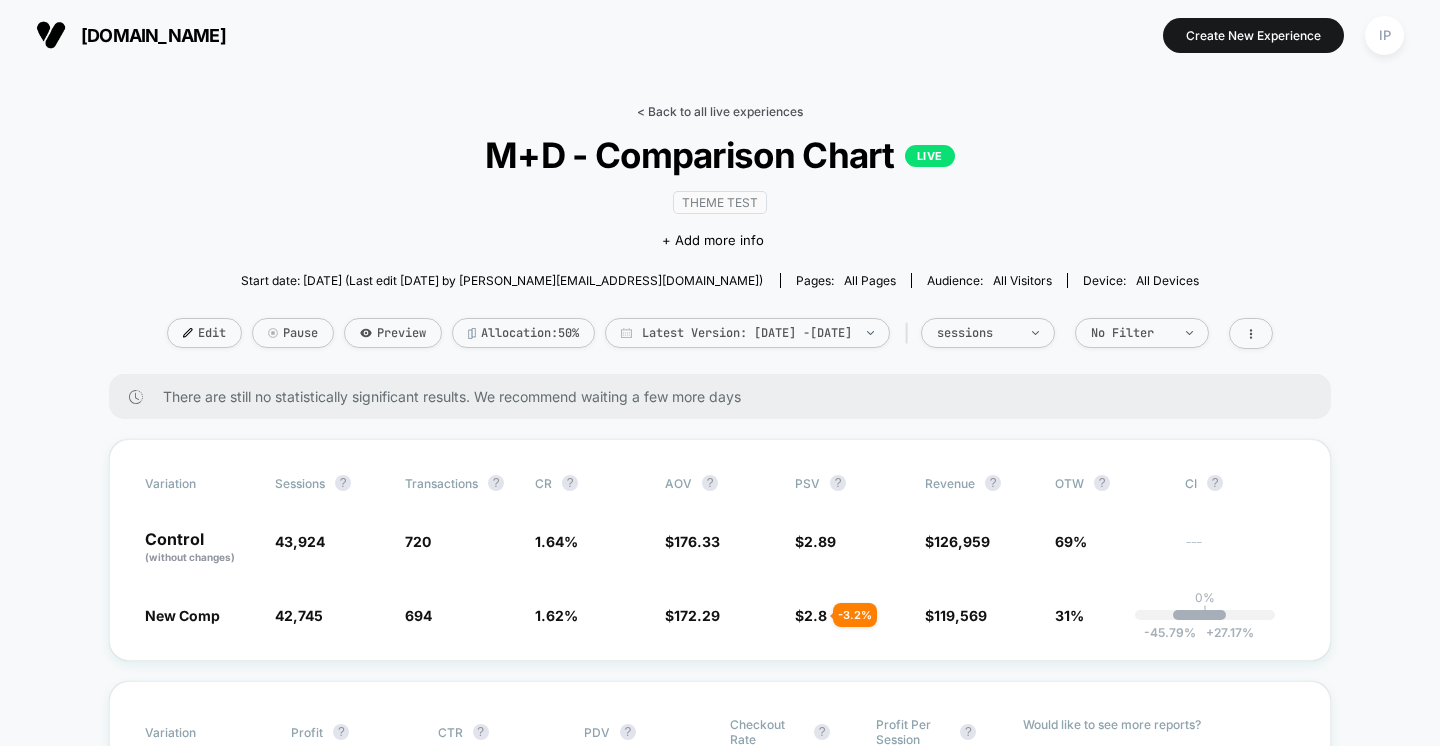 click on "< Back to all live experiences" at bounding box center [720, 111] 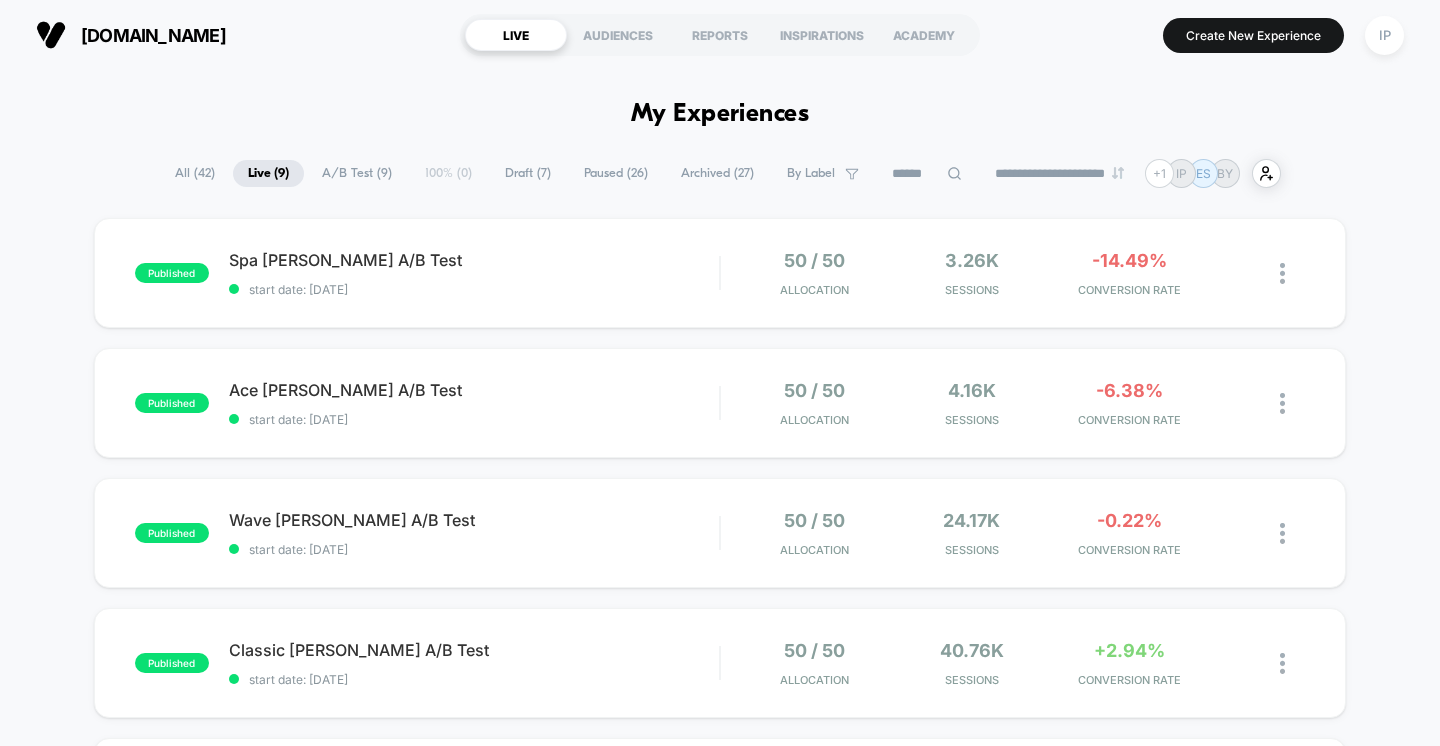 drag, startPoint x: 625, startPoint y: 105, endPoint x: 826, endPoint y: 107, distance: 201.00995 